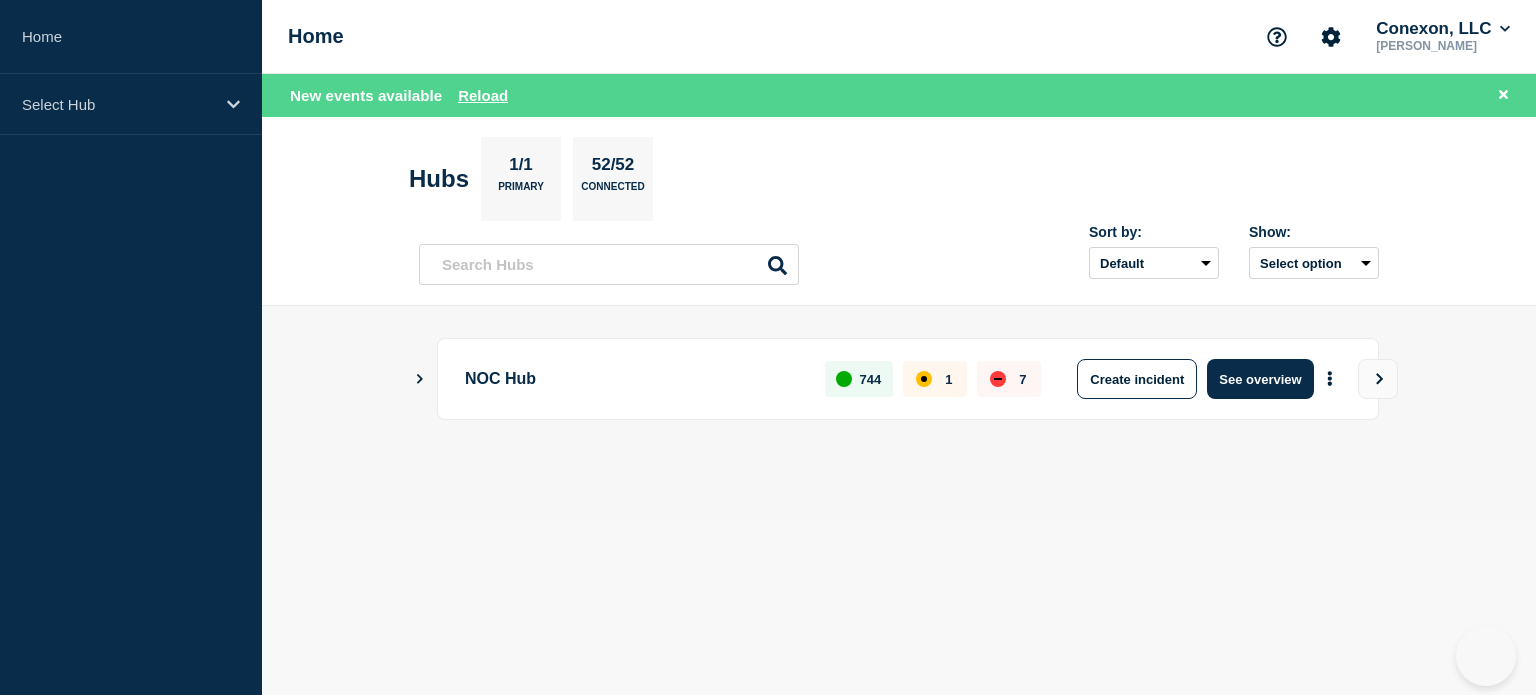 scroll, scrollTop: 0, scrollLeft: 0, axis: both 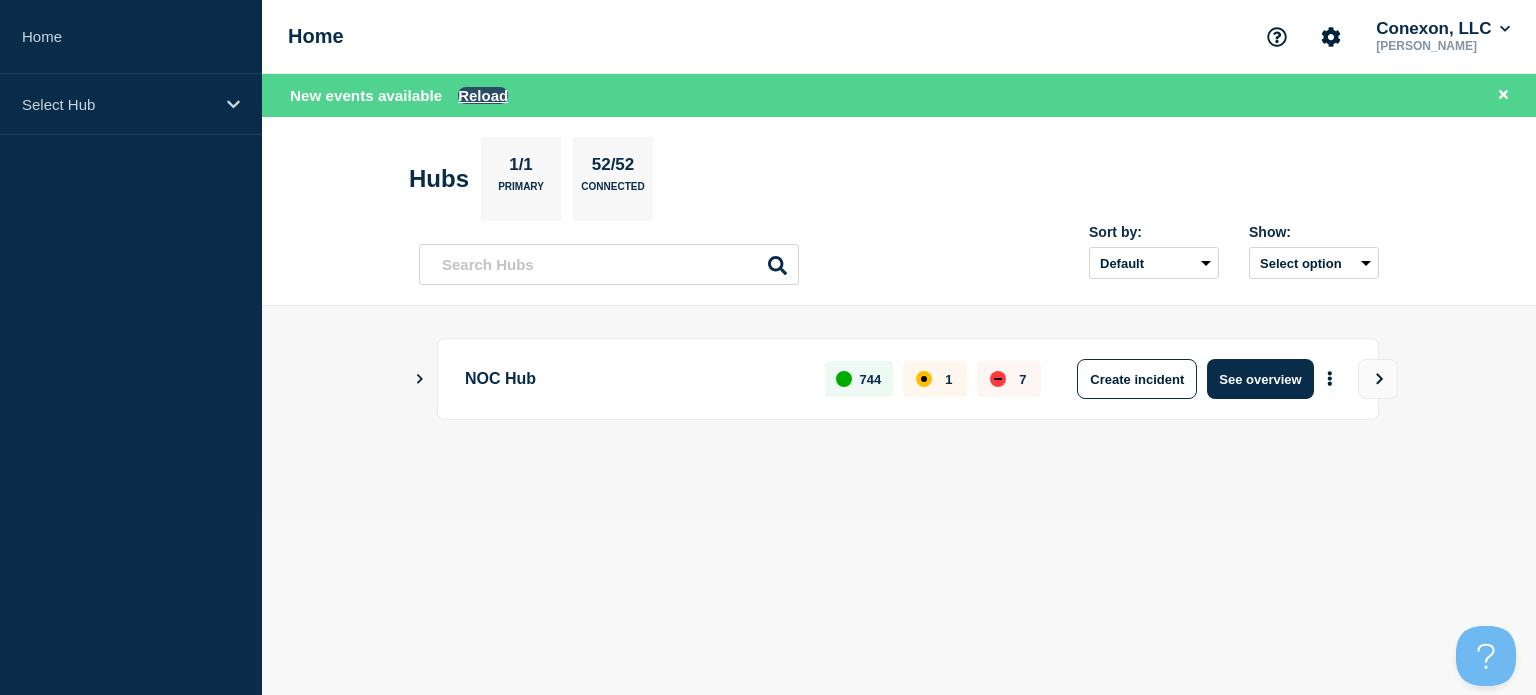 click on "Reload" at bounding box center (483, 95) 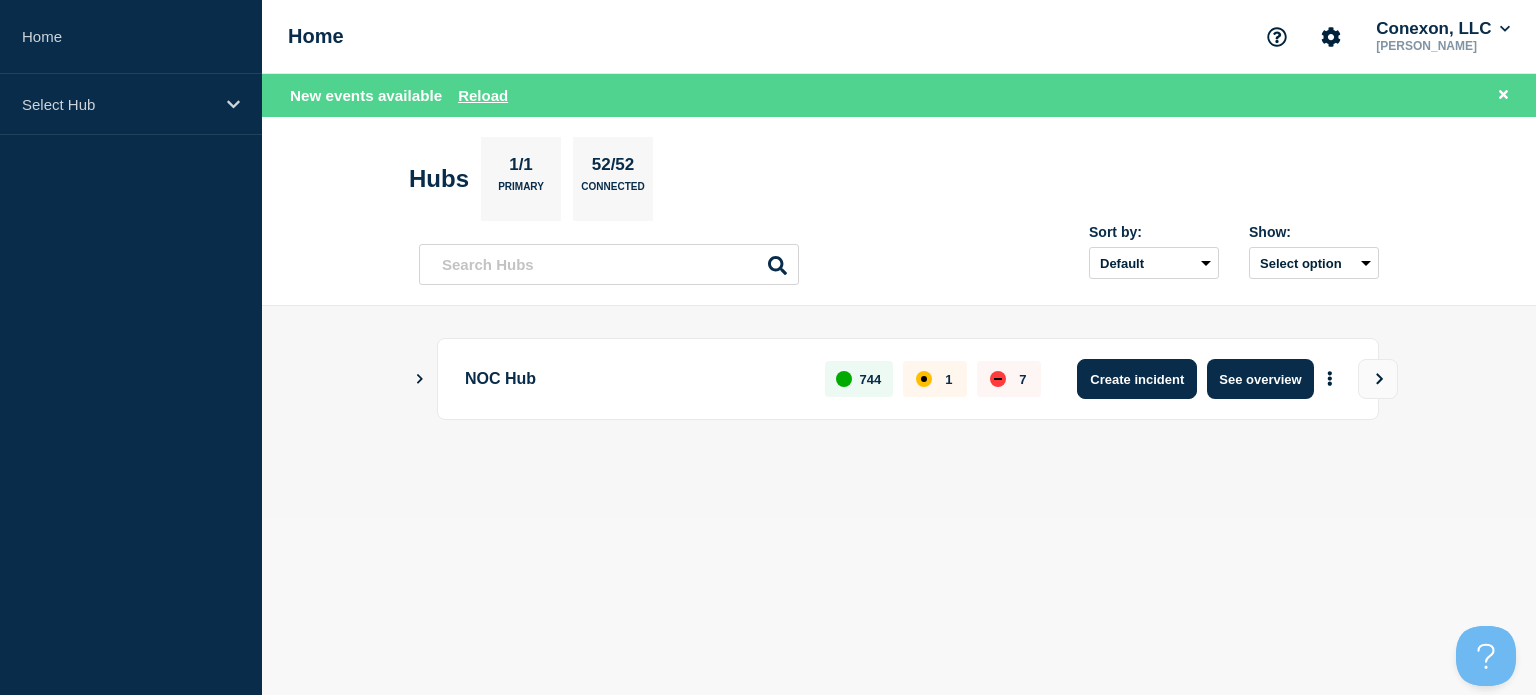 click on "Create incident" at bounding box center [1137, 379] 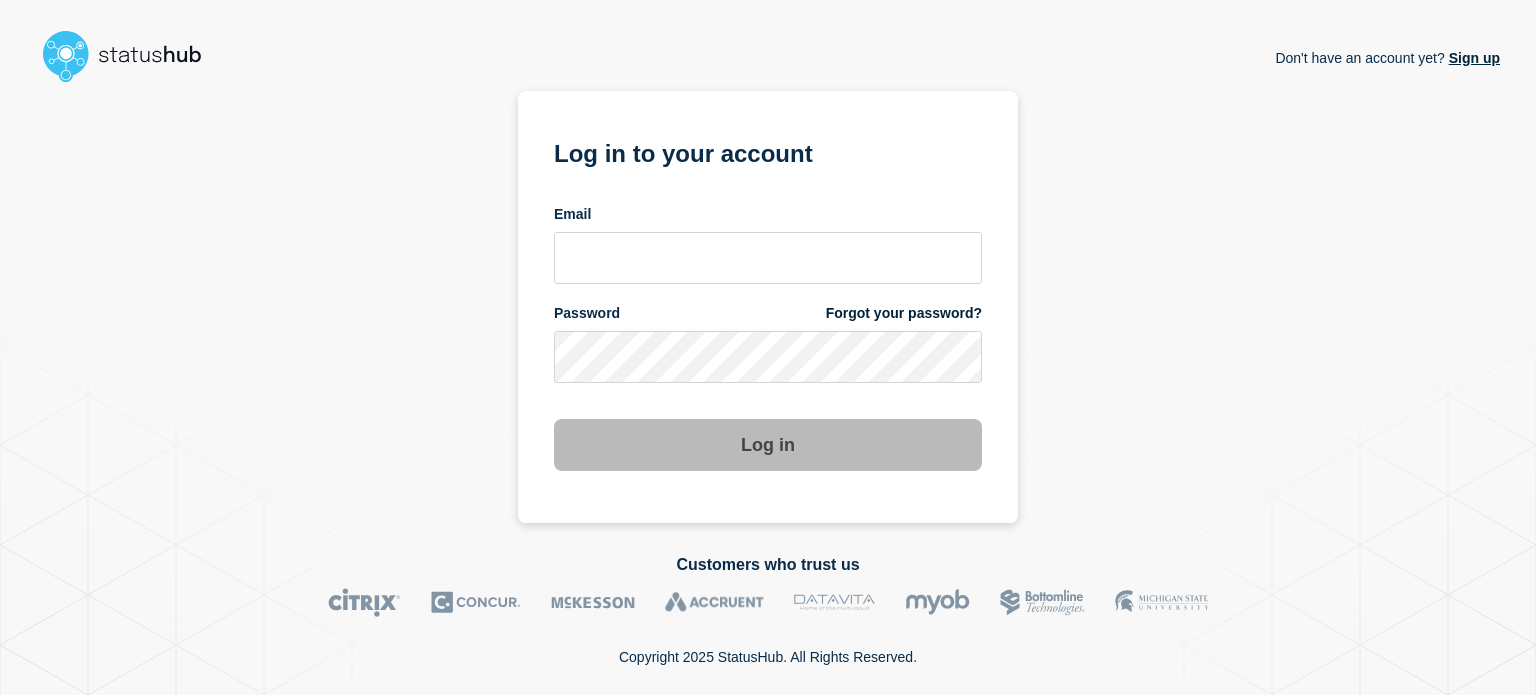 scroll, scrollTop: 0, scrollLeft: 0, axis: both 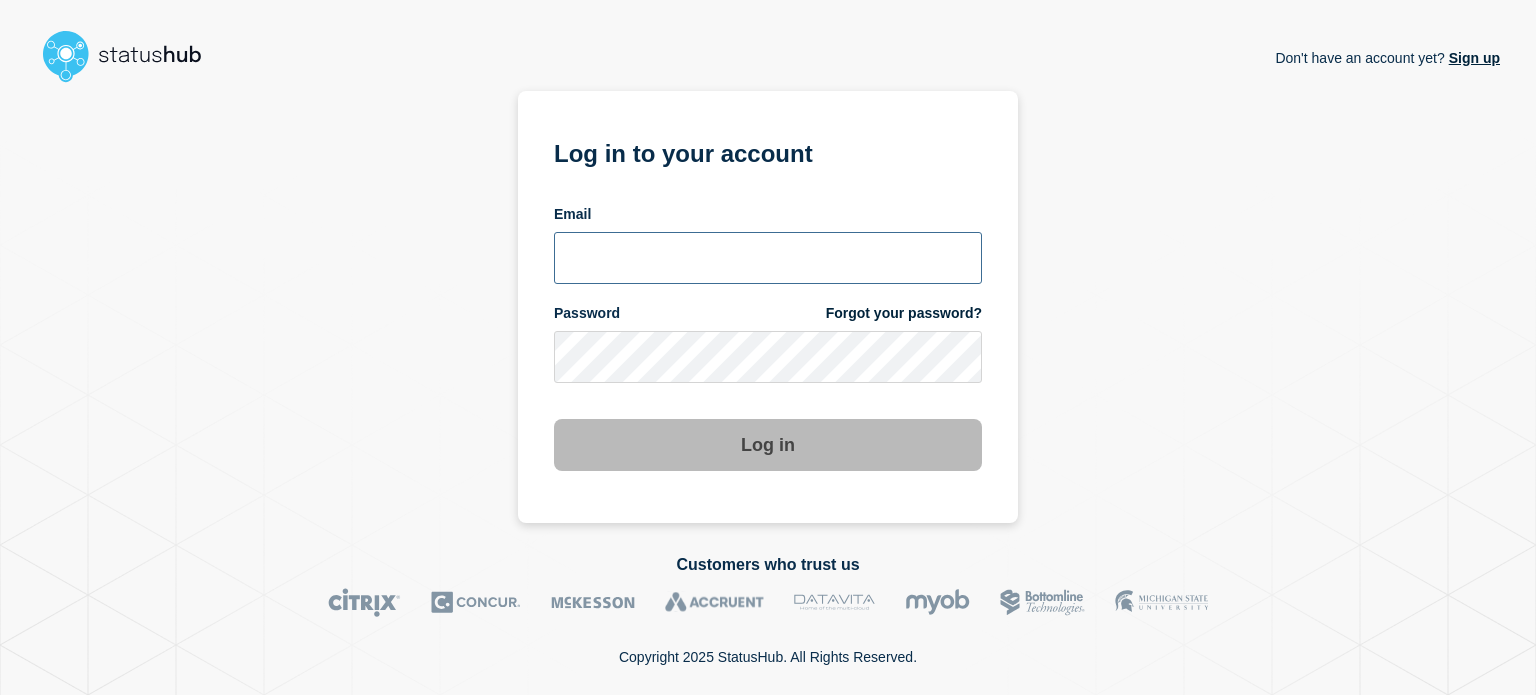 type on "[EMAIL_ADDRESS][DOMAIN_NAME]" 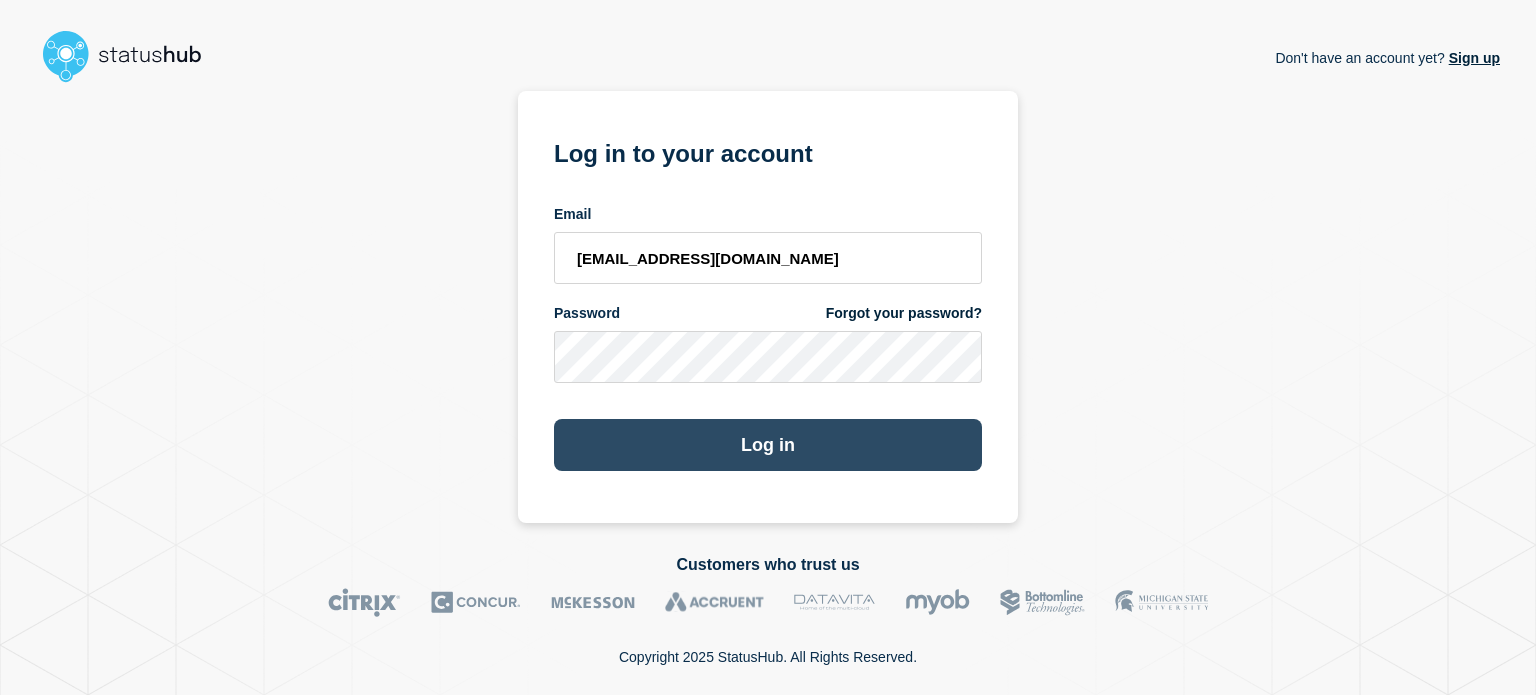 click on "Log in" at bounding box center [768, 445] 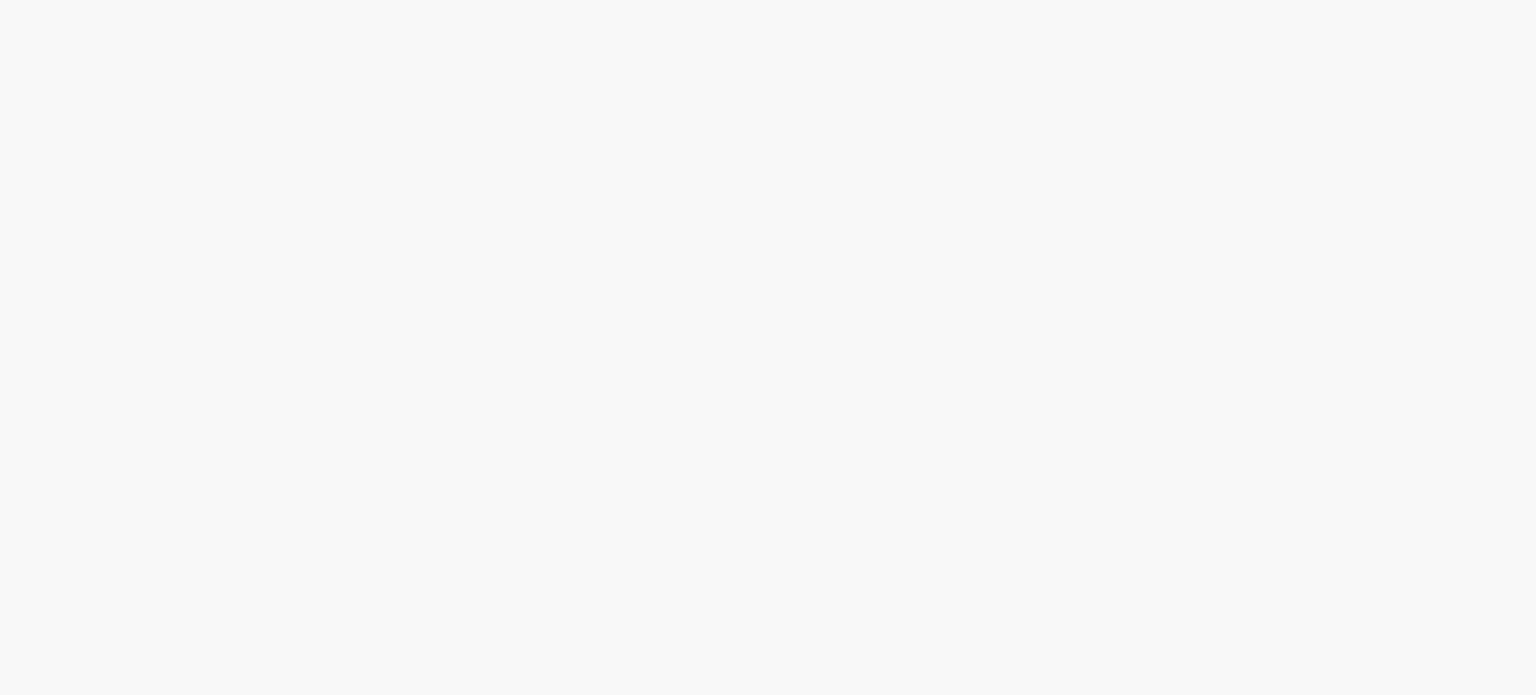 scroll, scrollTop: 0, scrollLeft: 0, axis: both 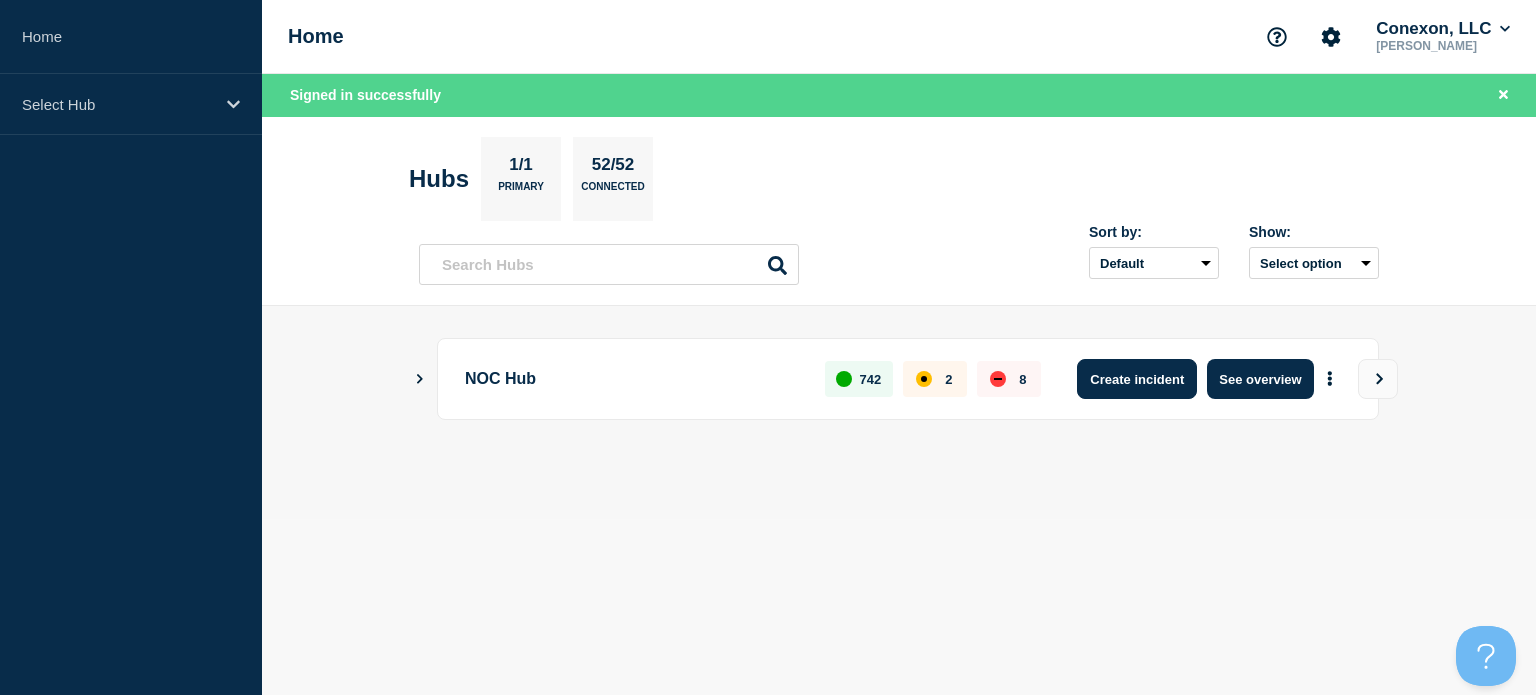 click on "Create incident" at bounding box center [1137, 379] 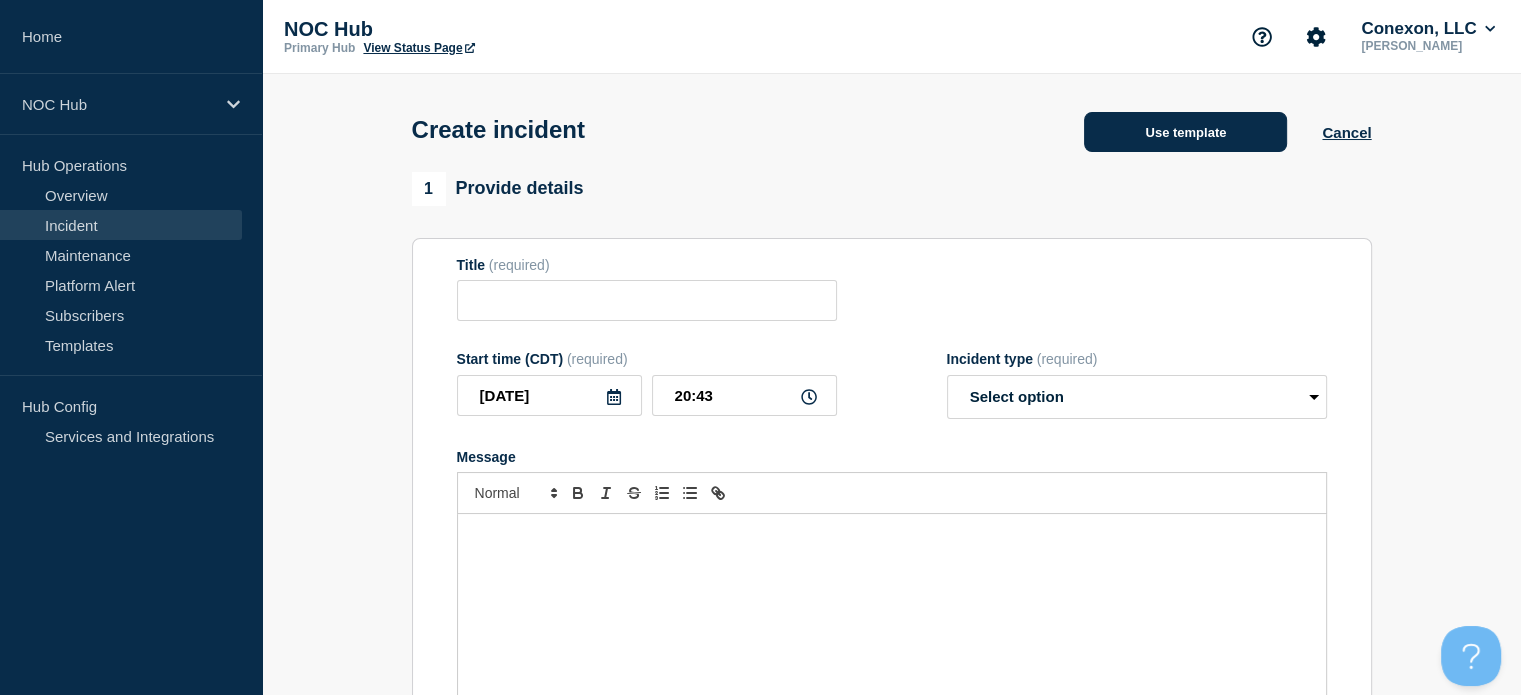click on "Use template" at bounding box center (1185, 132) 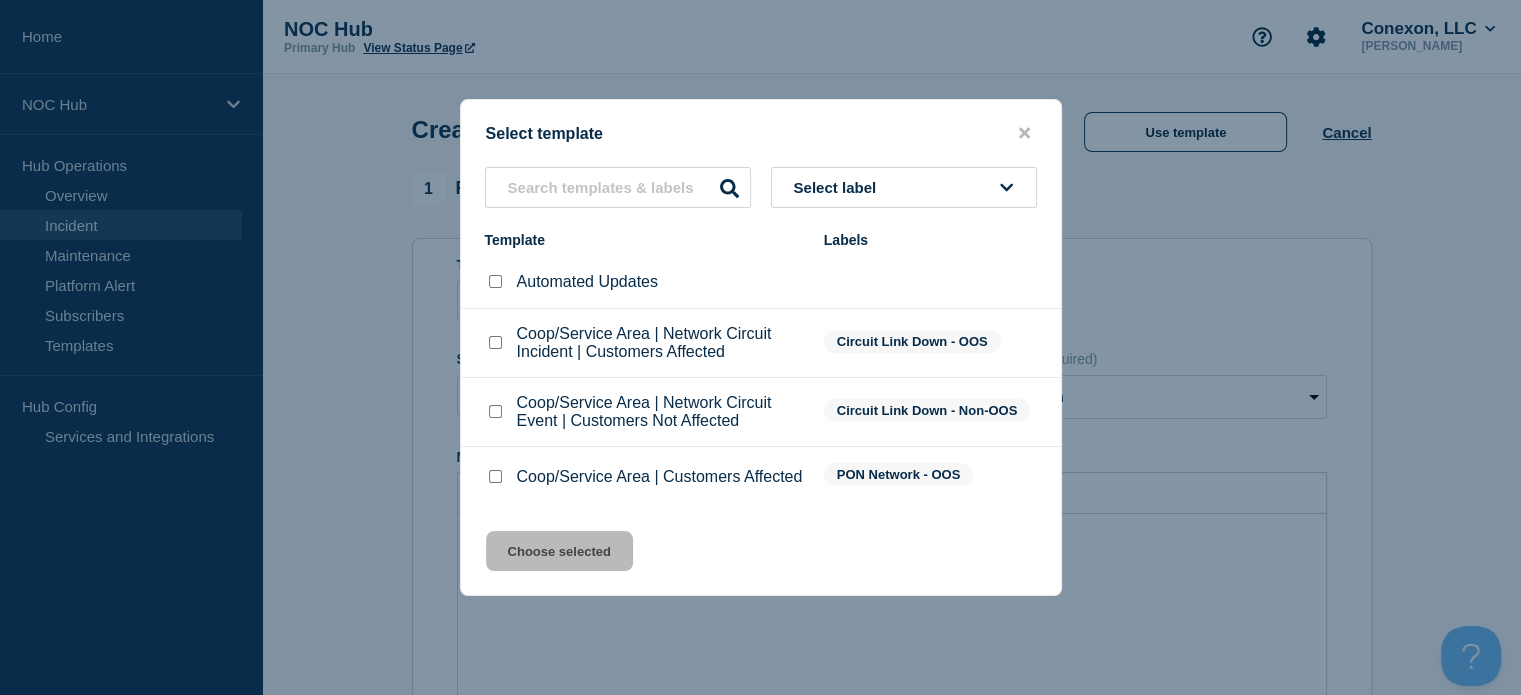 click at bounding box center (495, 476) 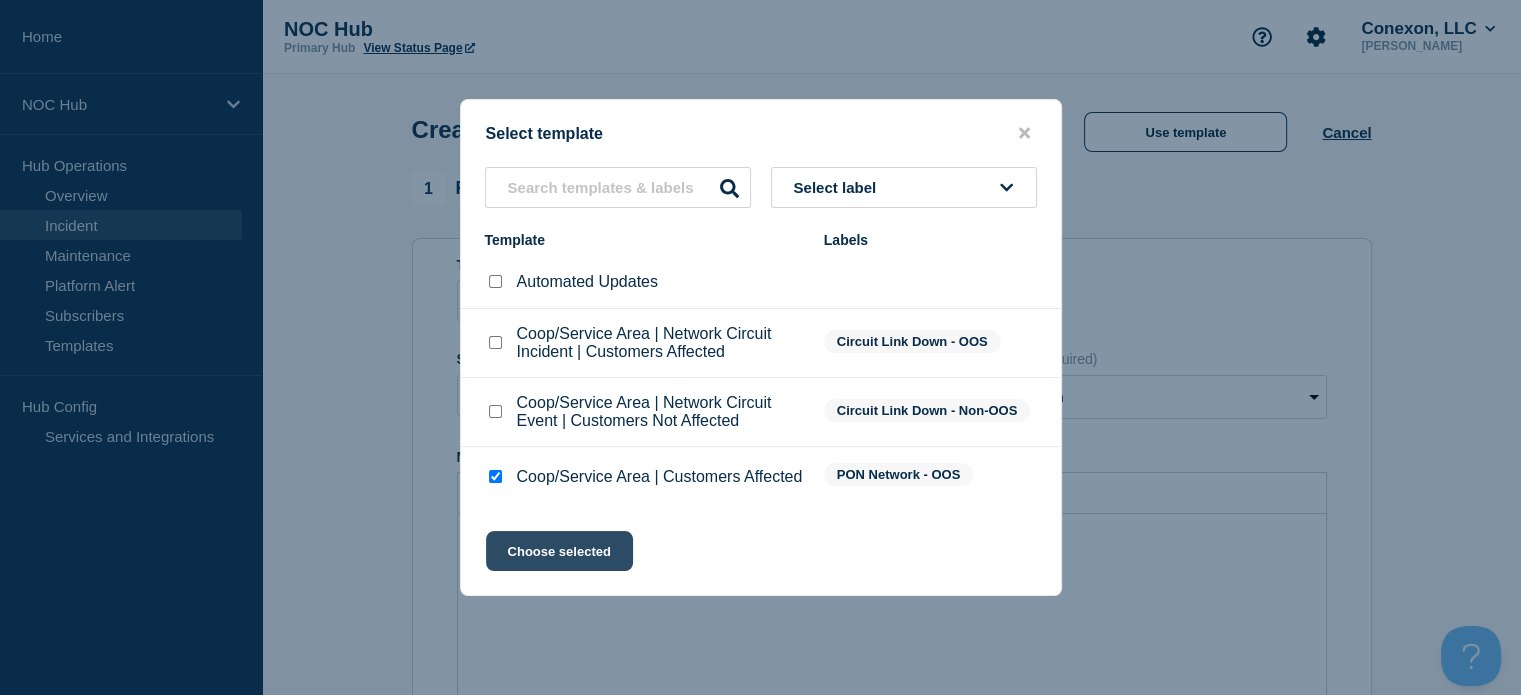 click on "Choose selected" 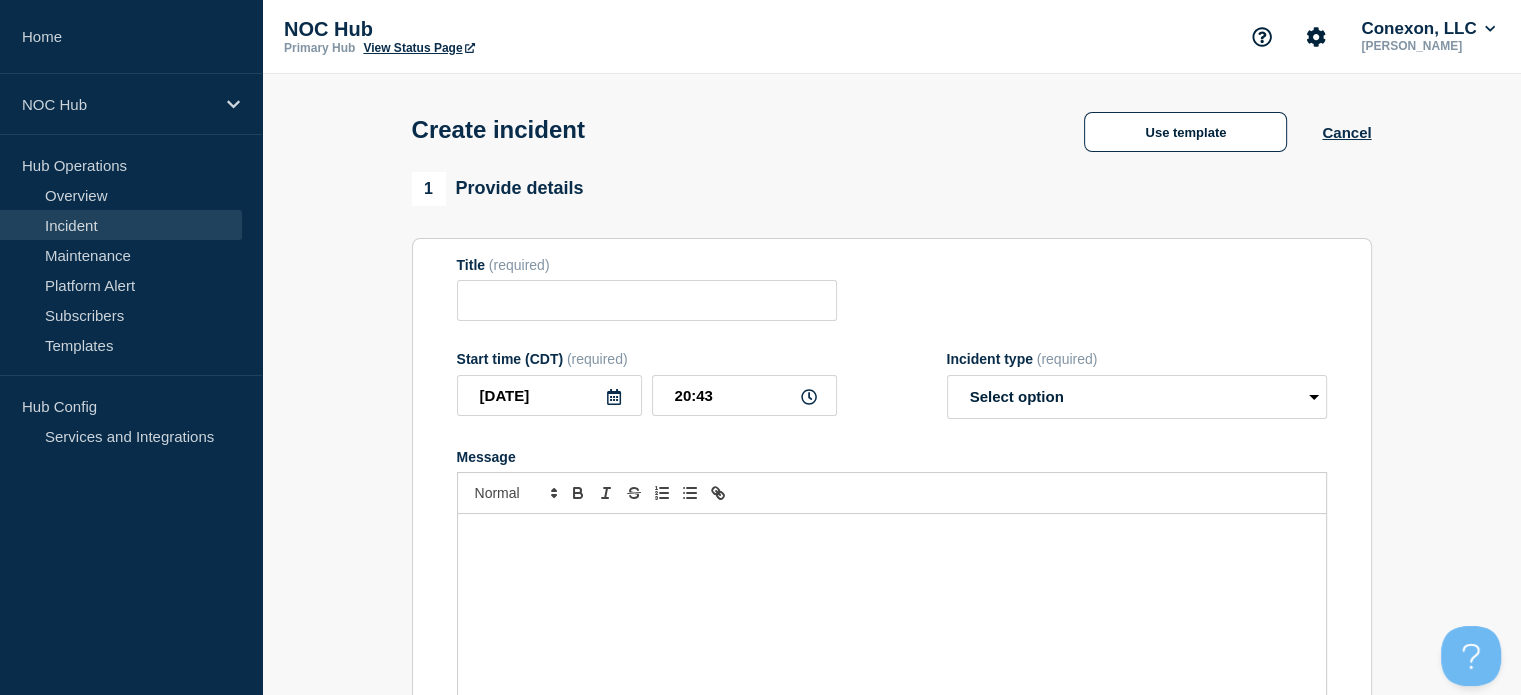 type on "Coop/Service Area | Customers Affected" 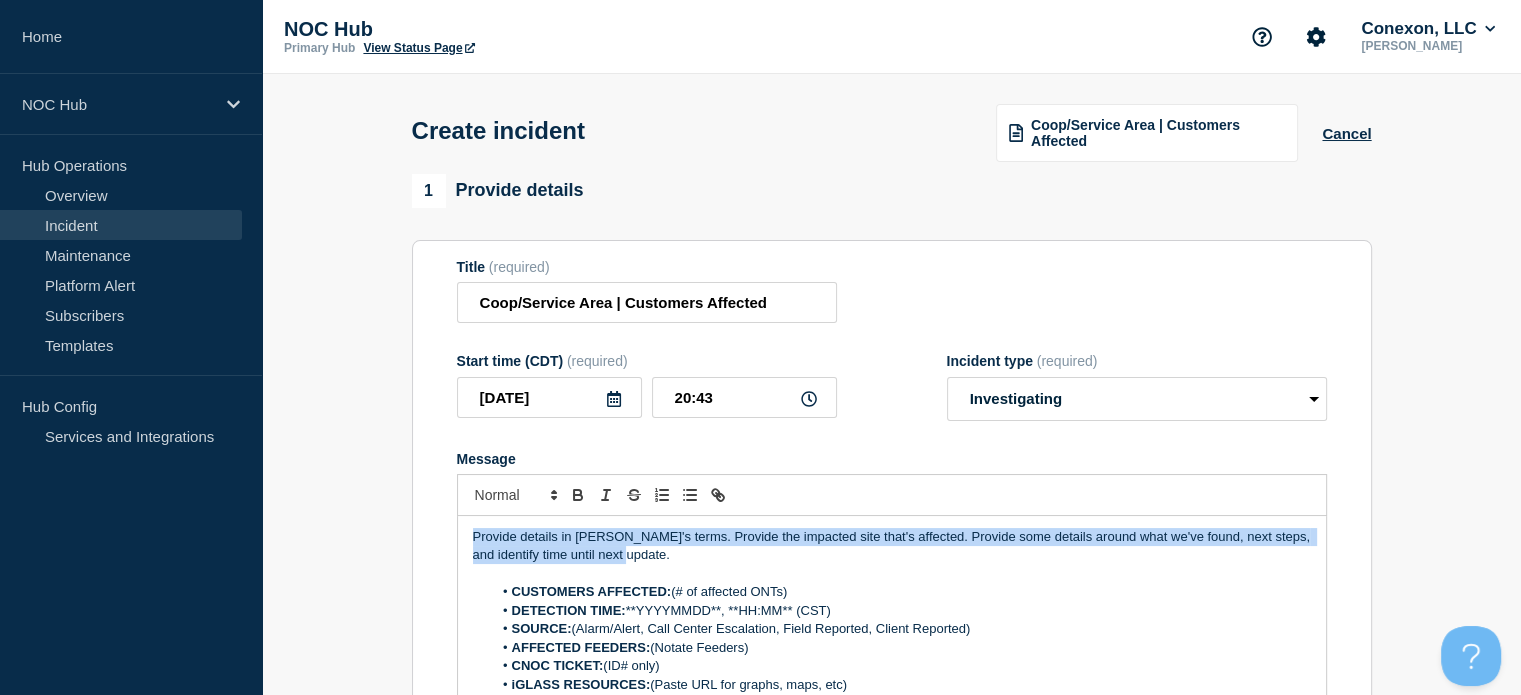 drag, startPoint x: 671, startPoint y: 561, endPoint x: 472, endPoint y: 521, distance: 202.9803 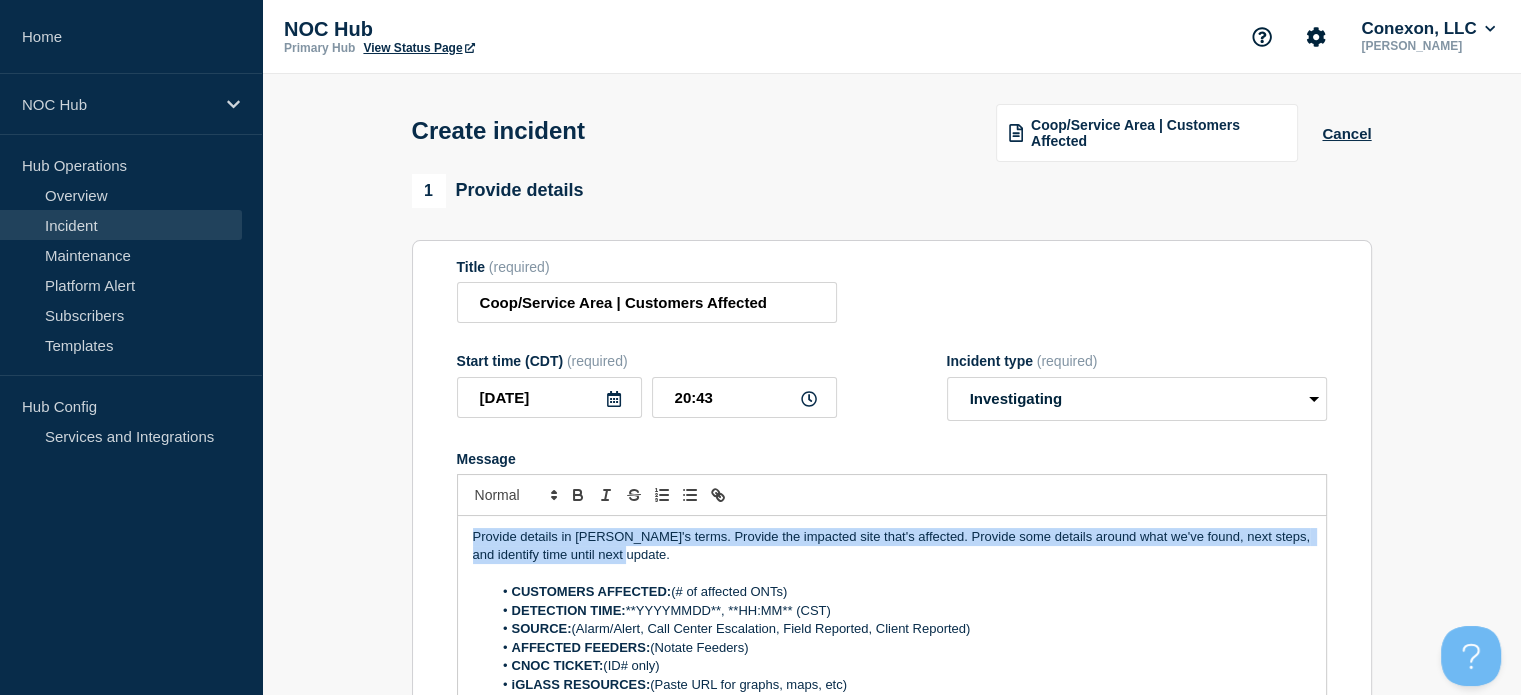paste 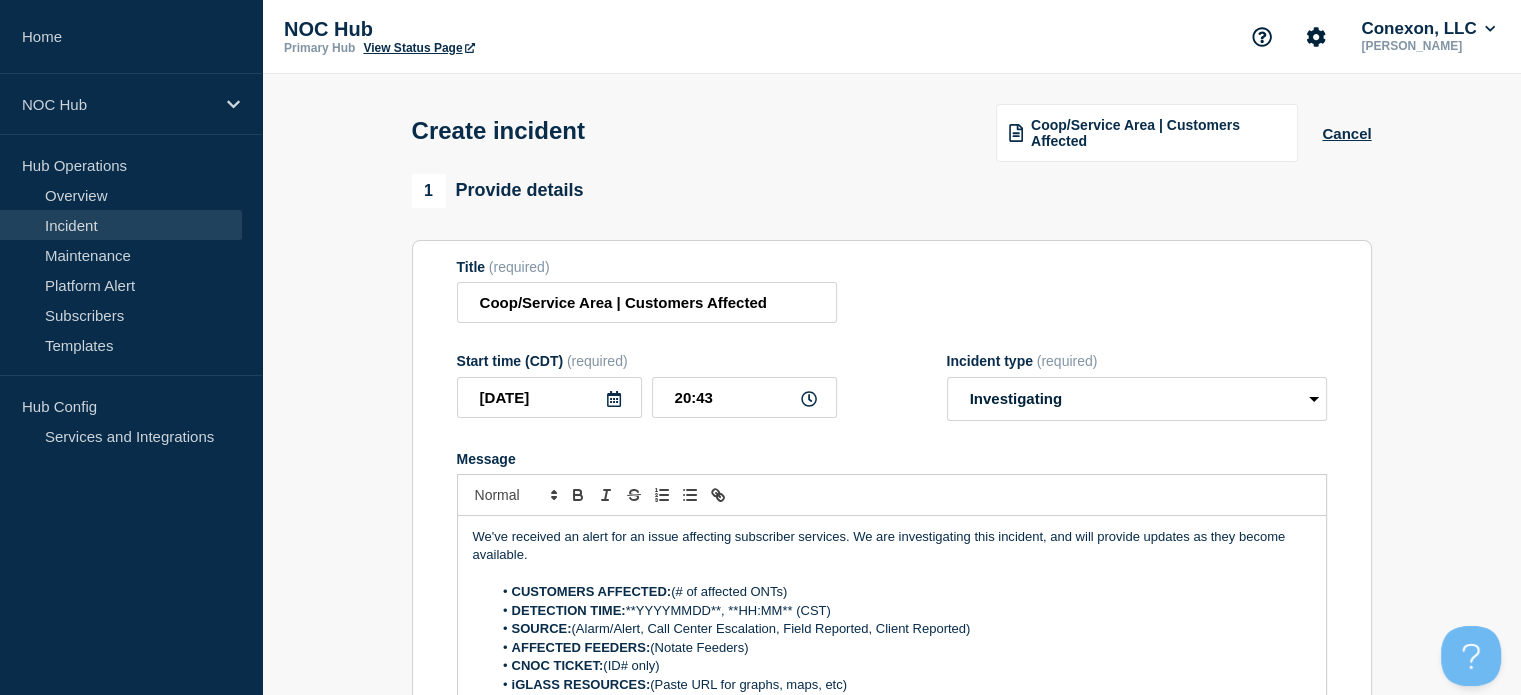 click at bounding box center [892, 574] 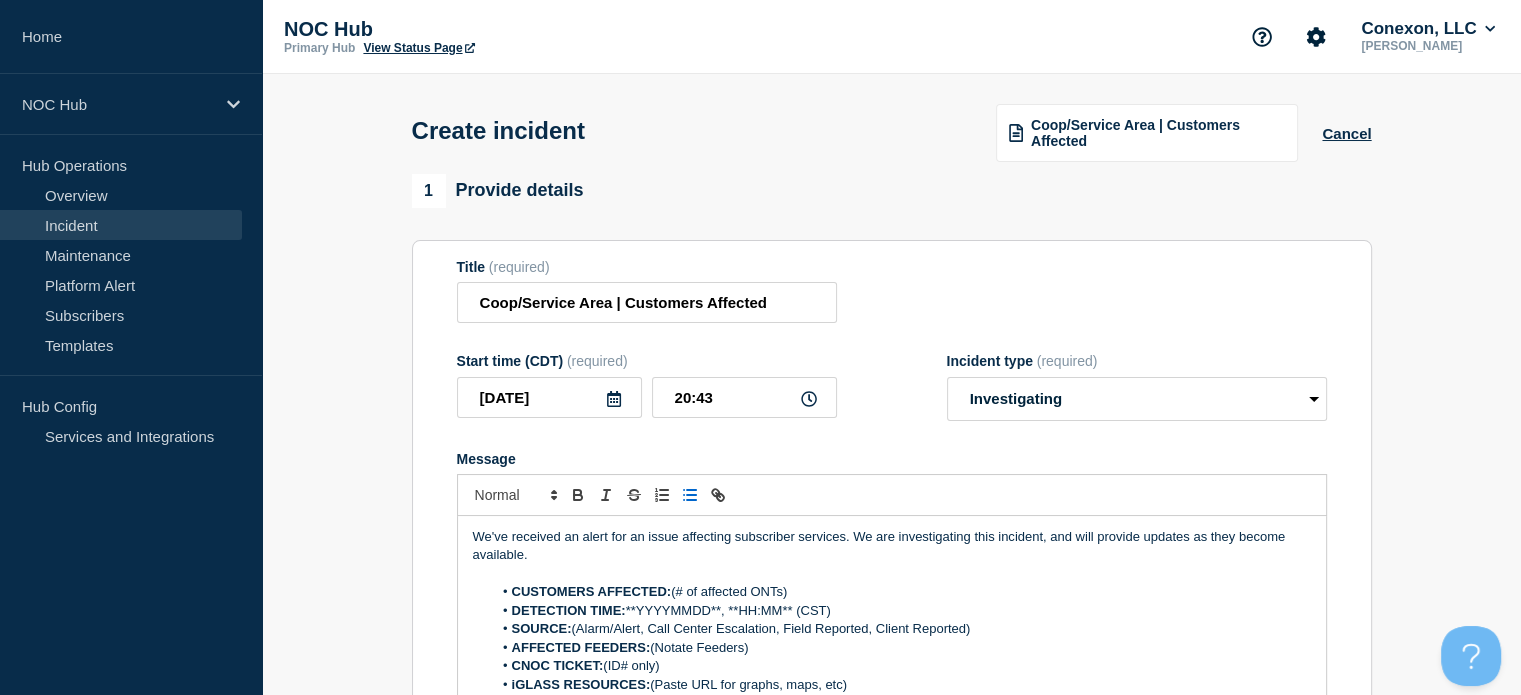 type 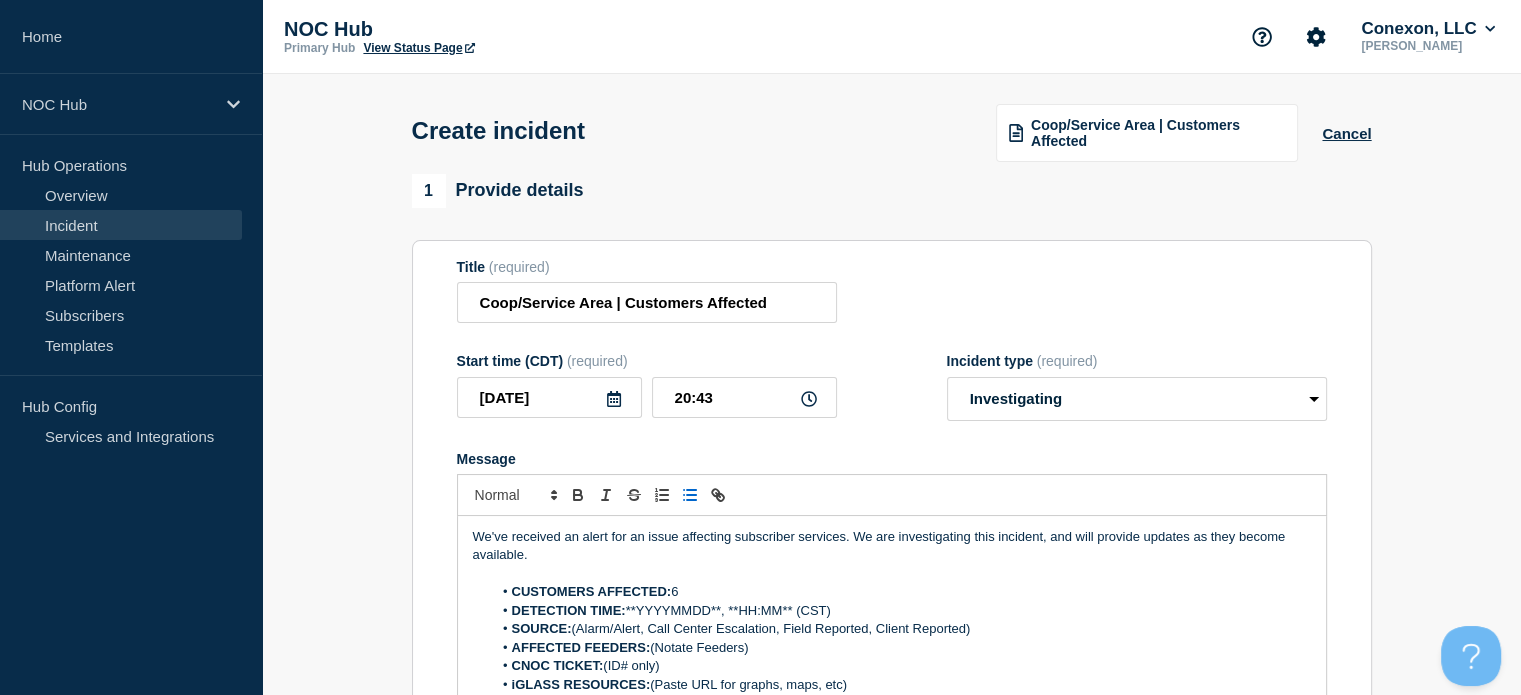 click on "DETECTION TIME:  **YYYYMMDD**, **HH:MM** (CST)" at bounding box center [901, 611] 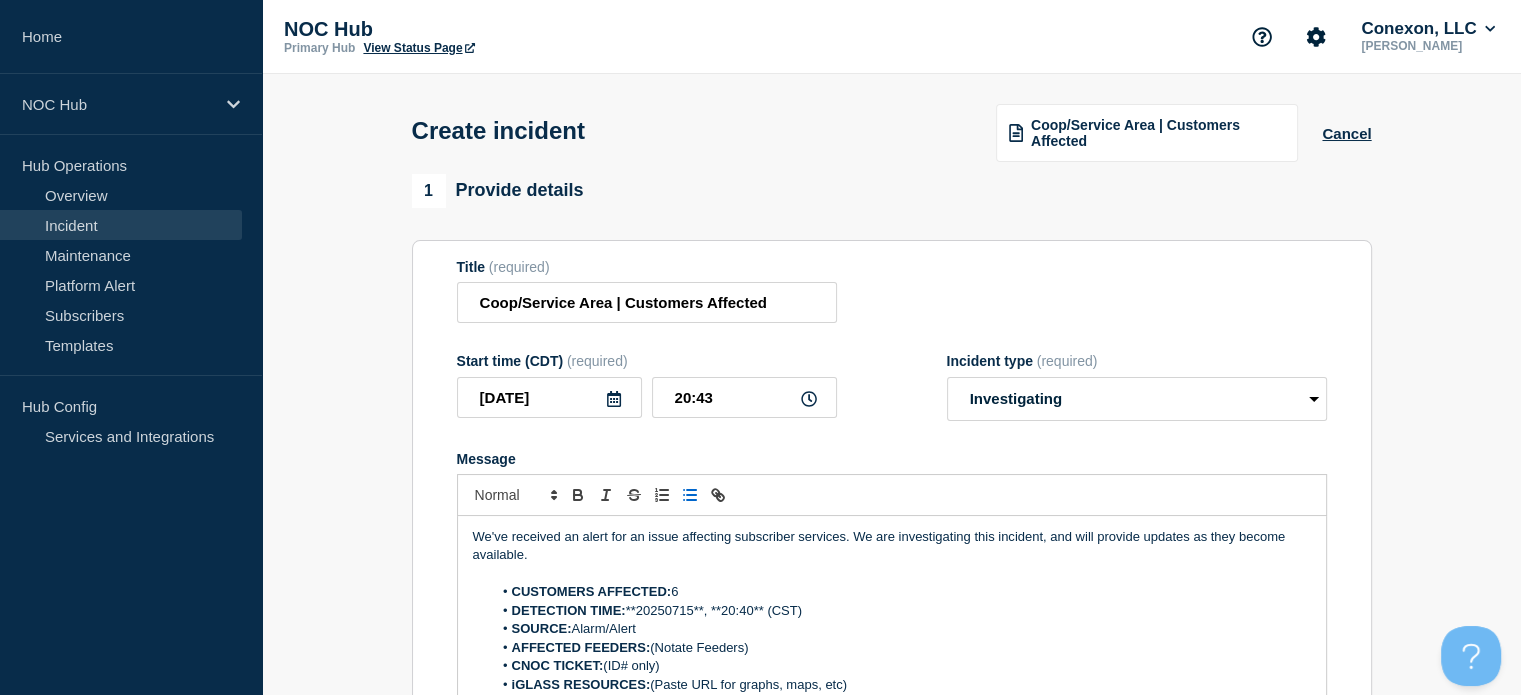 click on "CNOC TICKET:  (ID# only)" at bounding box center (901, 666) 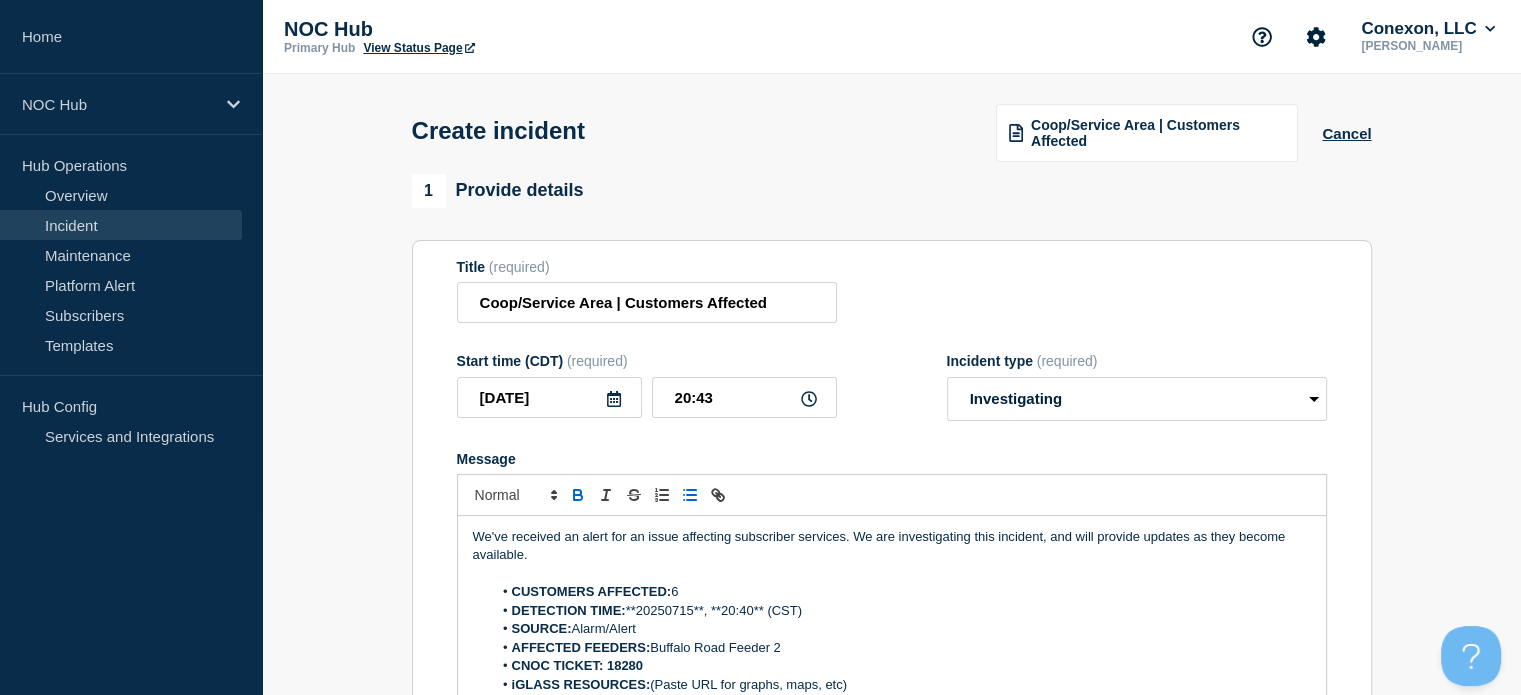 click on "18280" at bounding box center (625, 665) 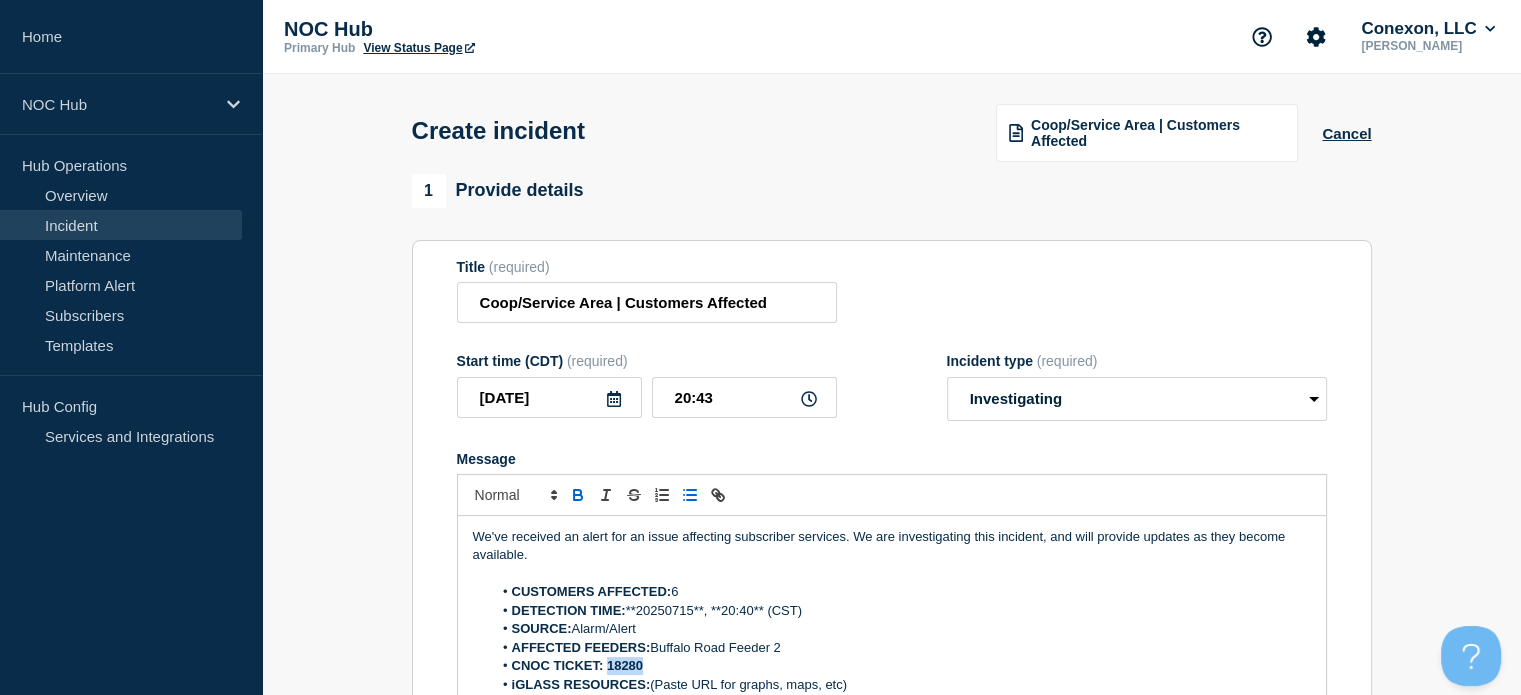 click on "18280" at bounding box center (625, 665) 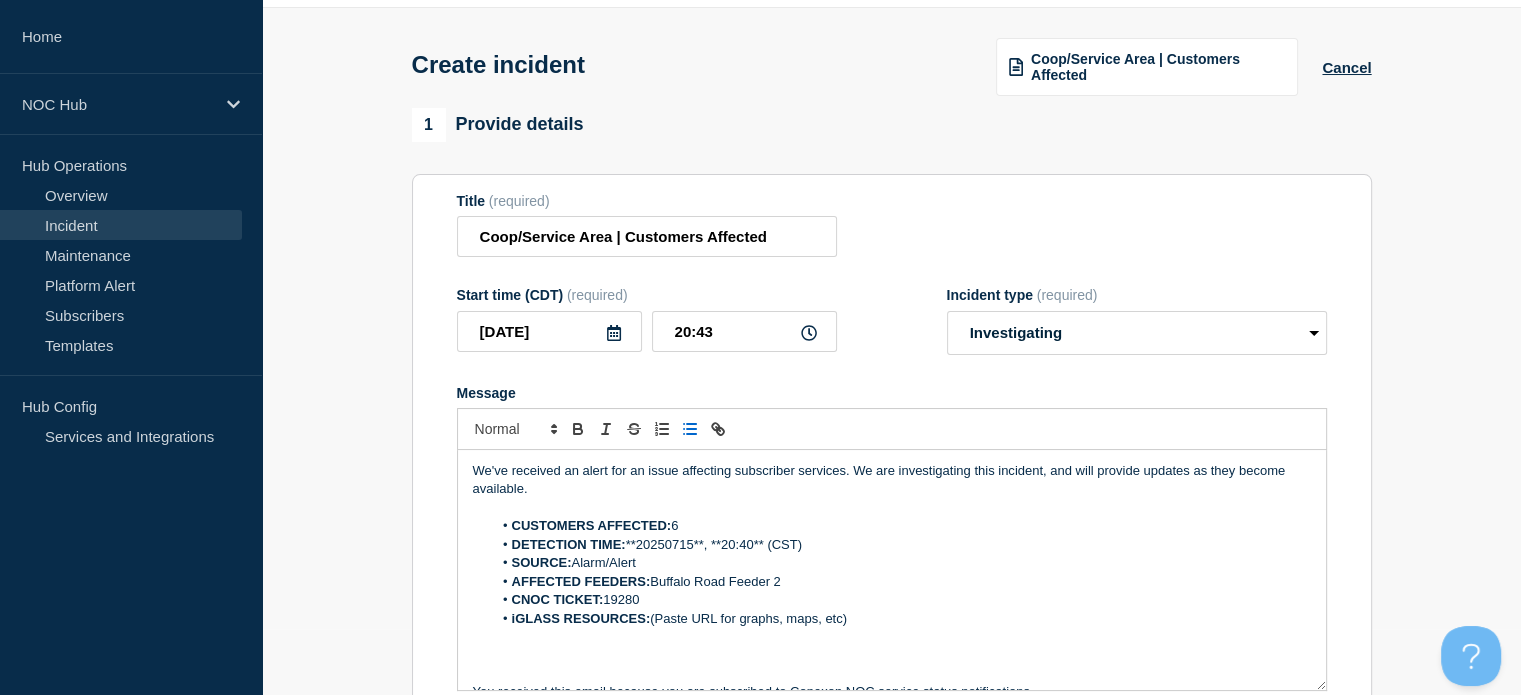 scroll, scrollTop: 100, scrollLeft: 0, axis: vertical 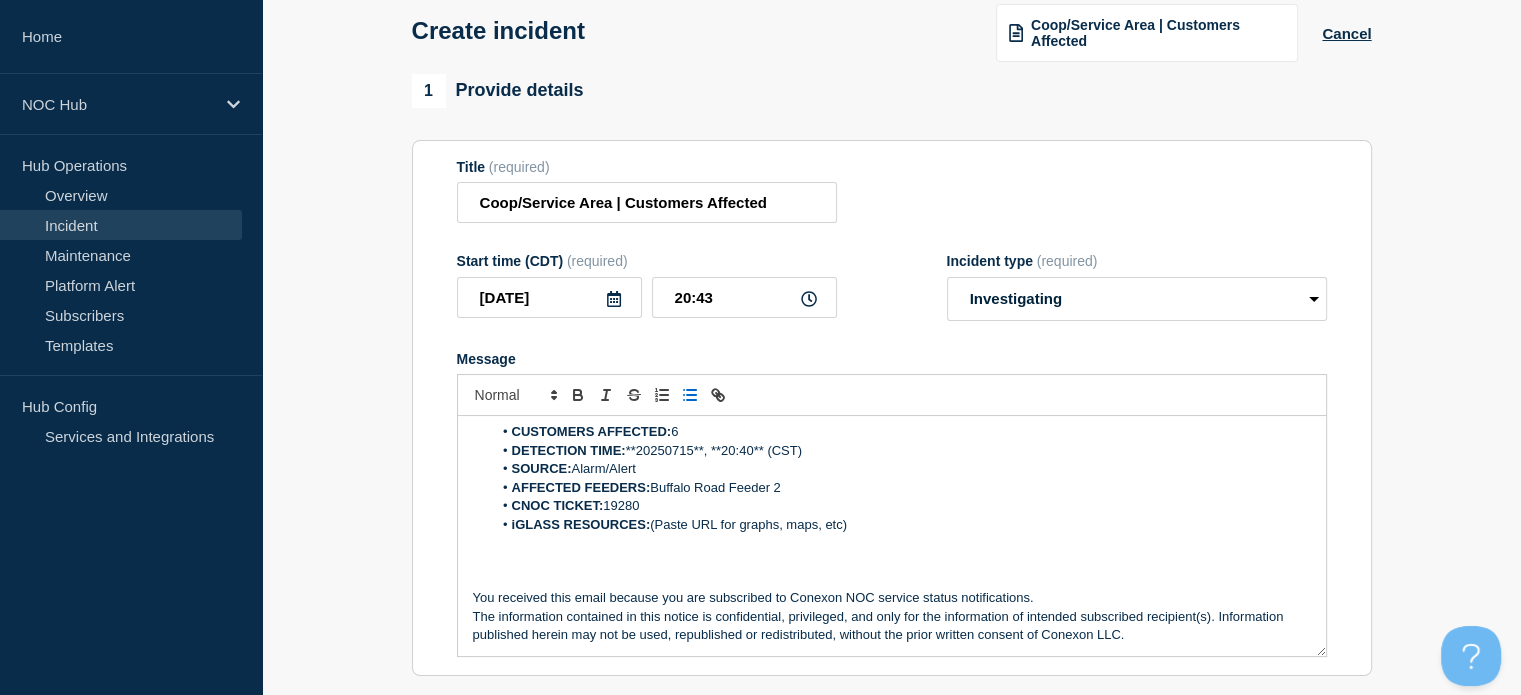 click at bounding box center (892, 543) 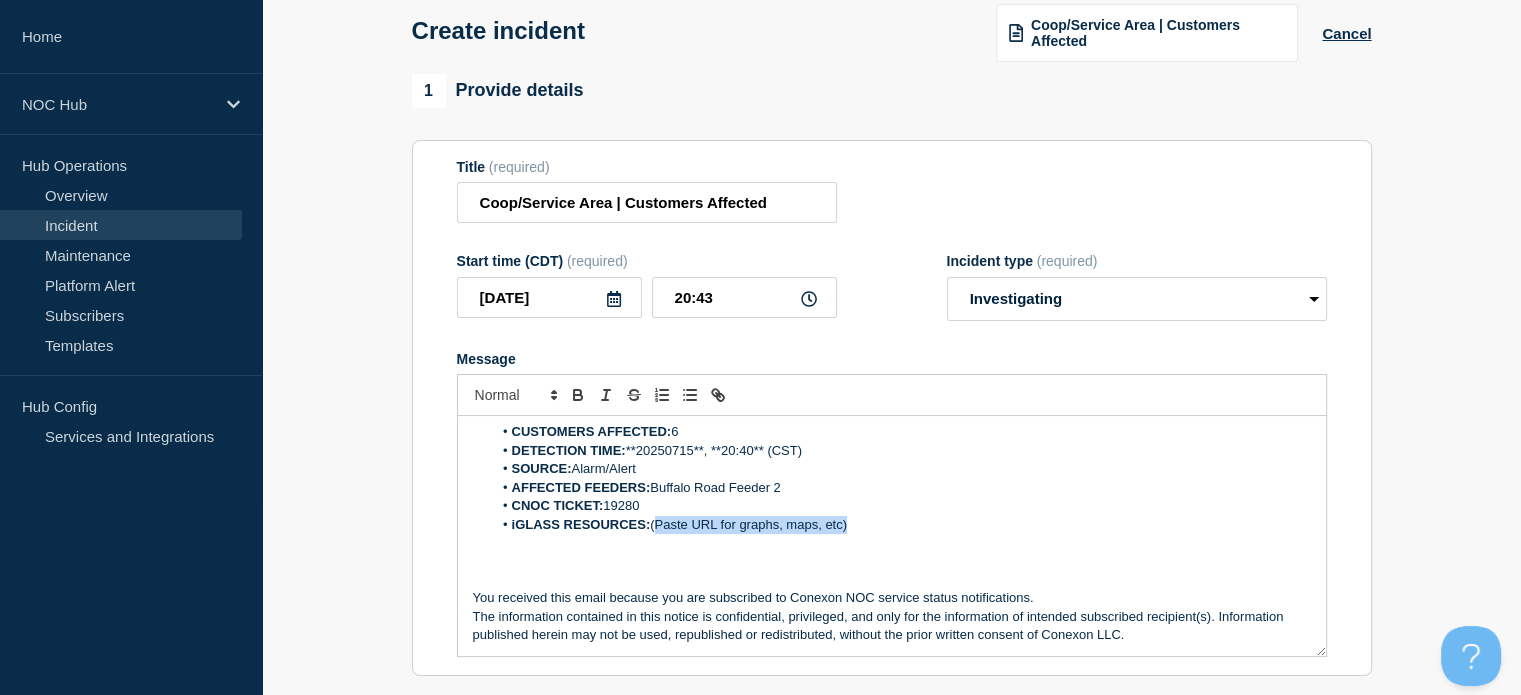drag, startPoint x: 873, startPoint y: 526, endPoint x: 661, endPoint y: 527, distance: 212.00237 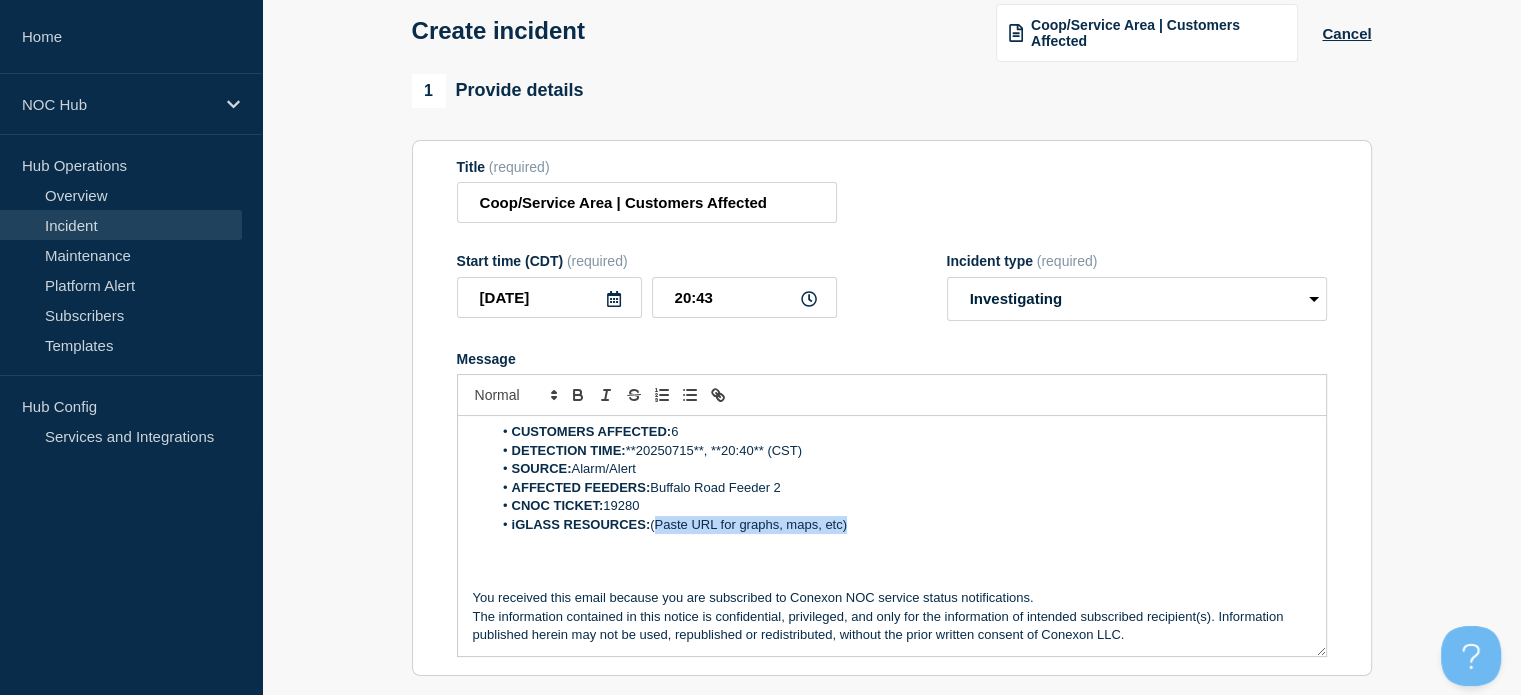 click on "iGLASS RESOURCES:  (Paste URL for graphs, maps, etc)" at bounding box center [901, 525] 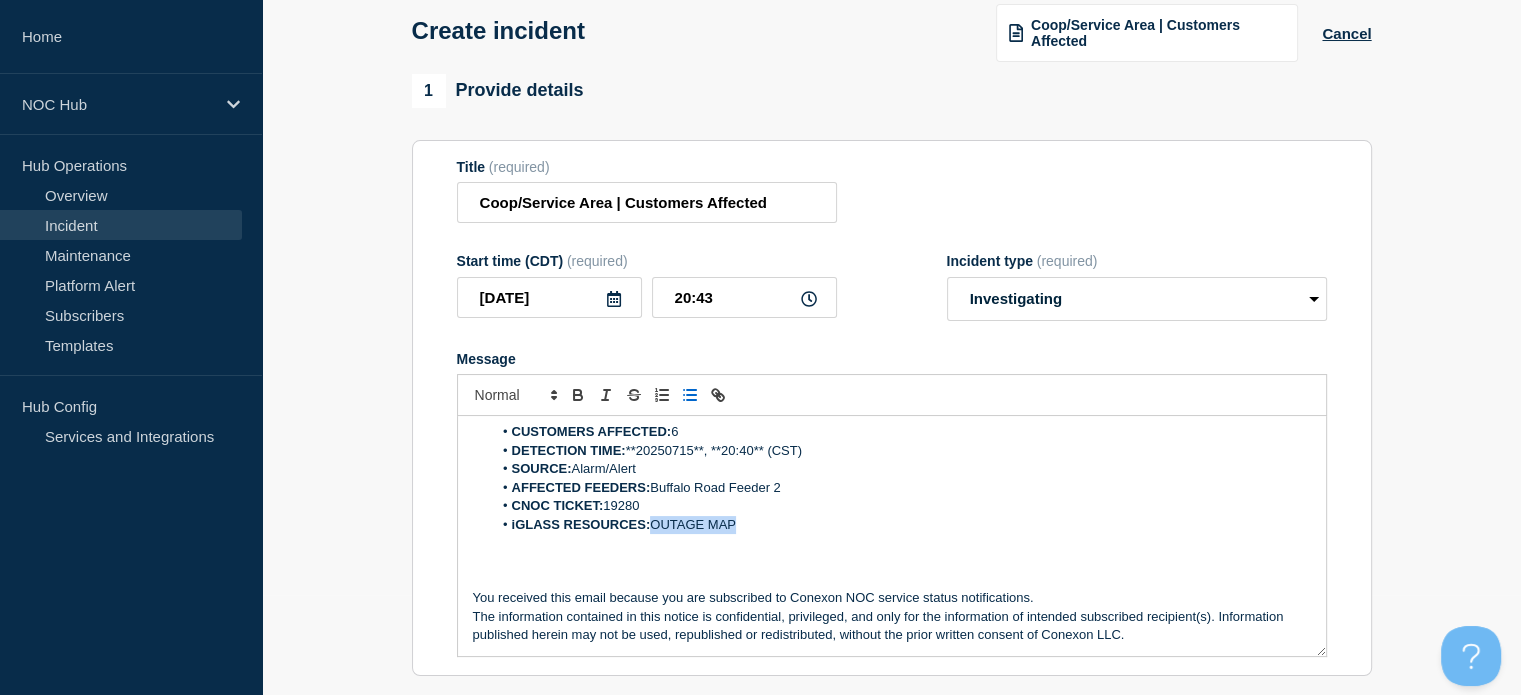 drag, startPoint x: 756, startPoint y: 528, endPoint x: 650, endPoint y: 535, distance: 106.23088 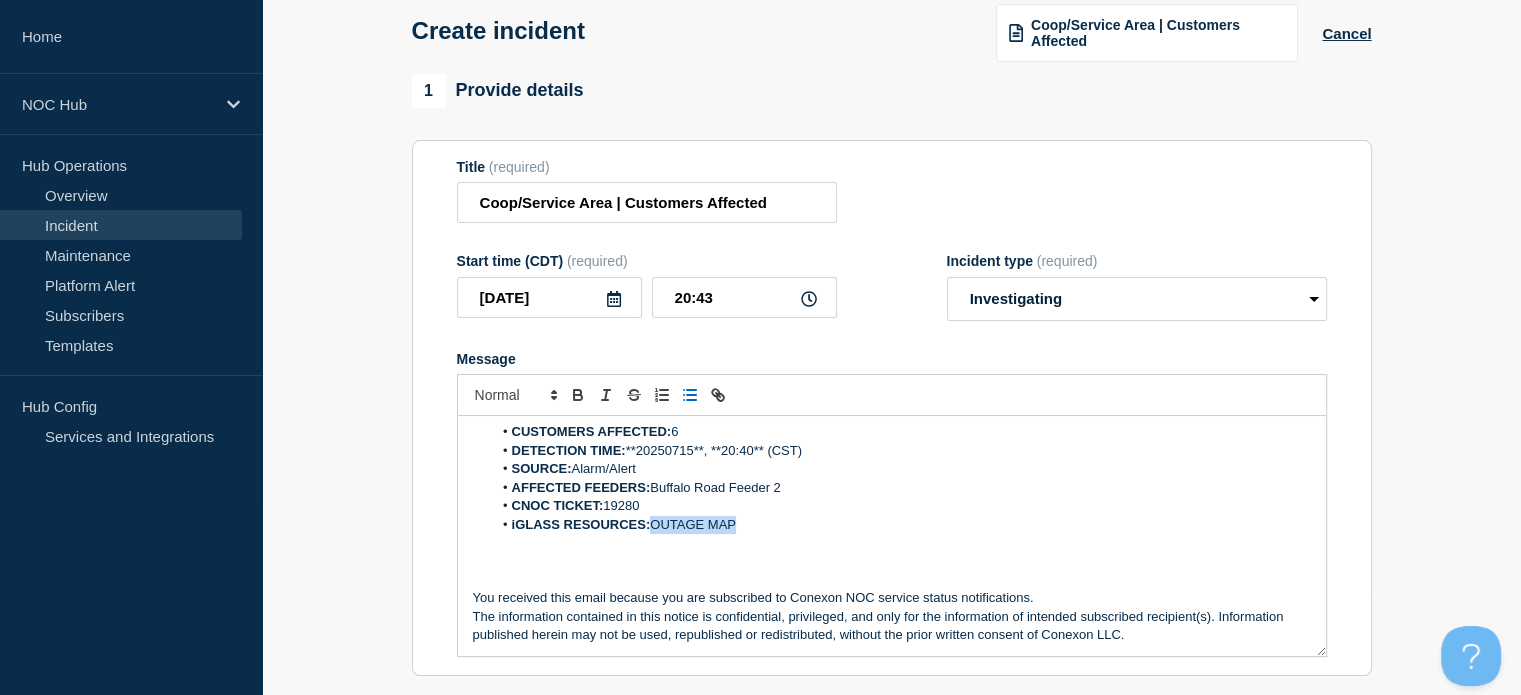 click on "iGLASS RESOURCES:  OUTAGE MAP" at bounding box center (901, 525) 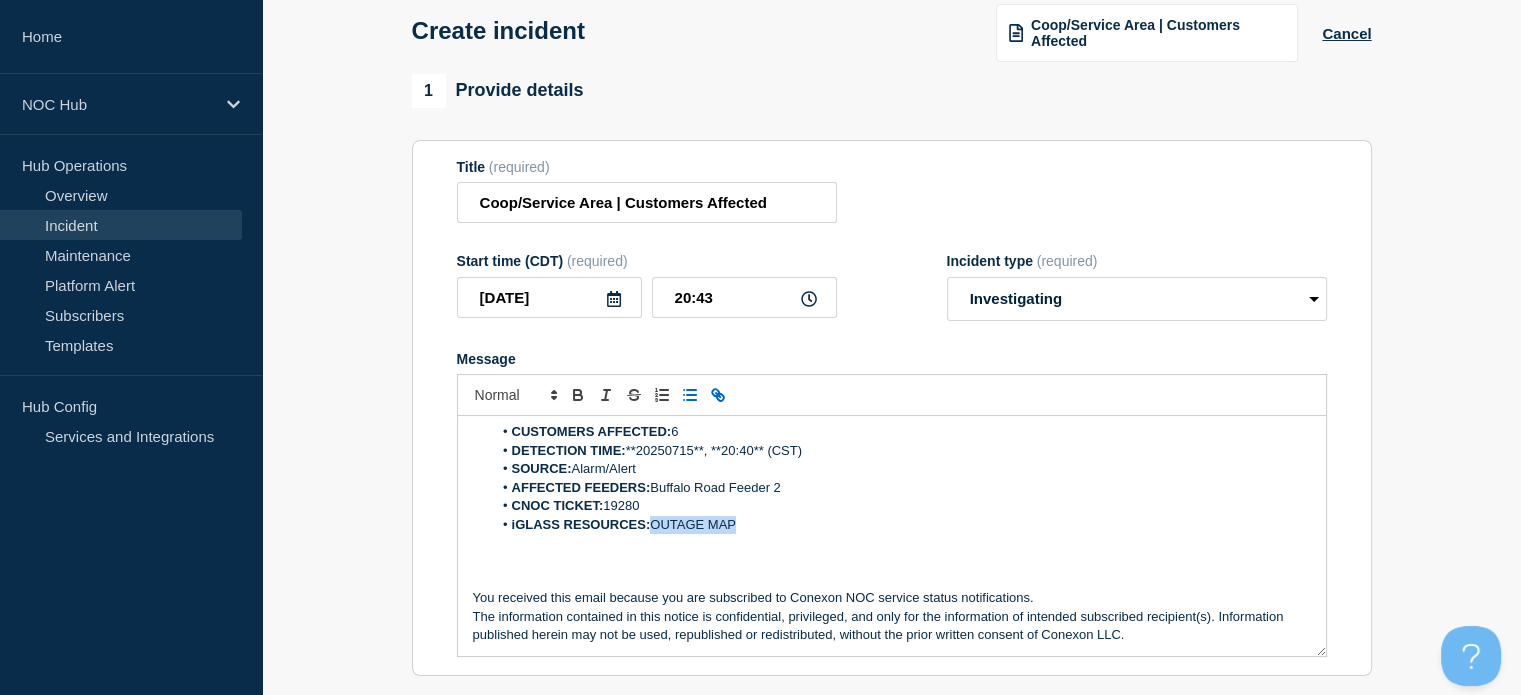 click 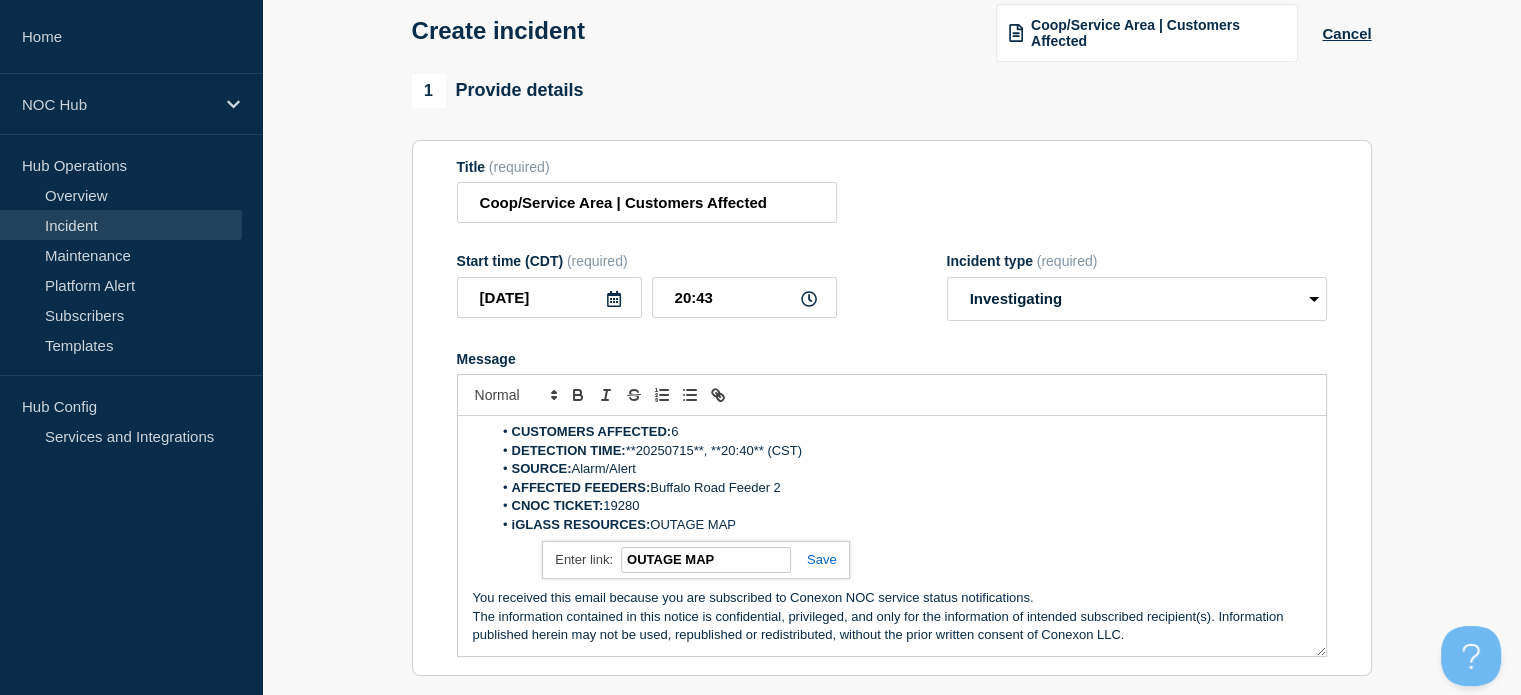 click on "OUTAGE MAP" at bounding box center (706, 560) 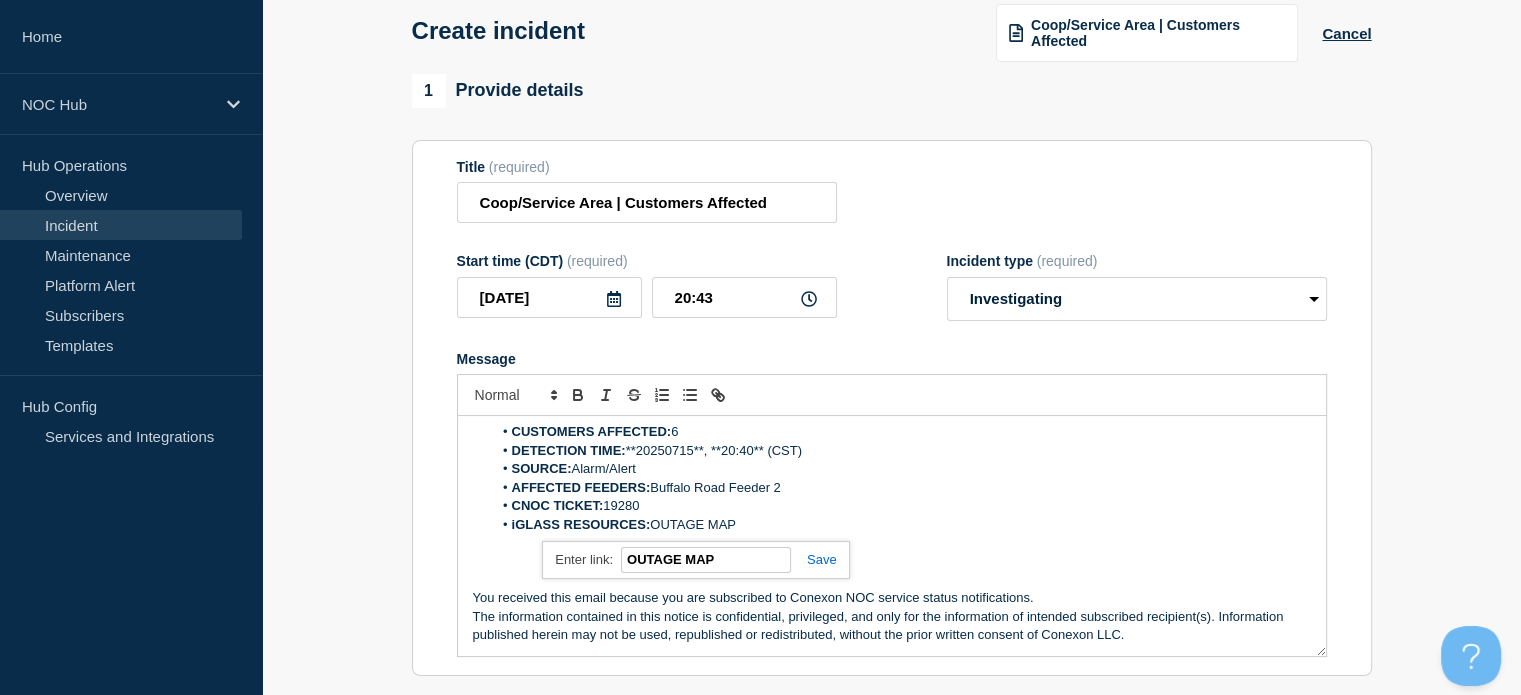 paste on "[URL][DOMAIN_NAME][US_STATE]" 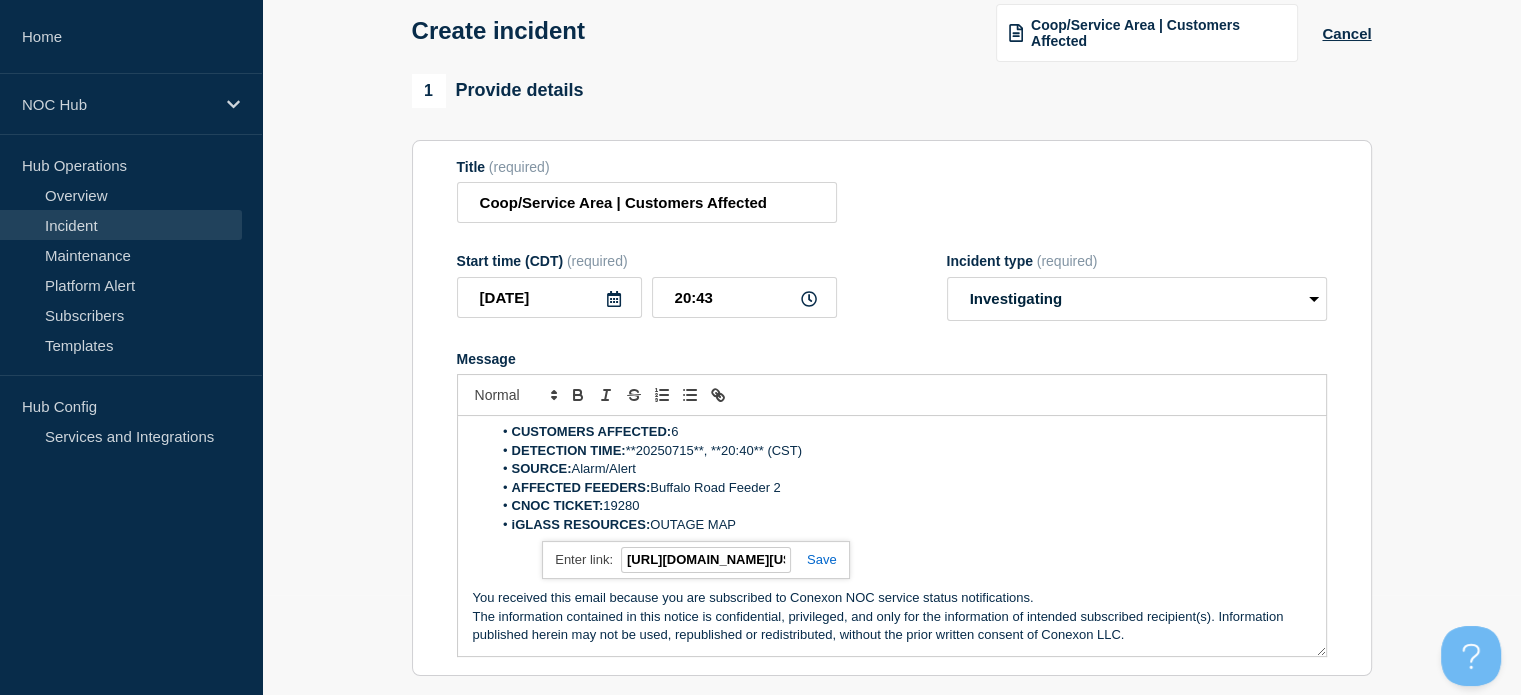 scroll, scrollTop: 0, scrollLeft: 696, axis: horizontal 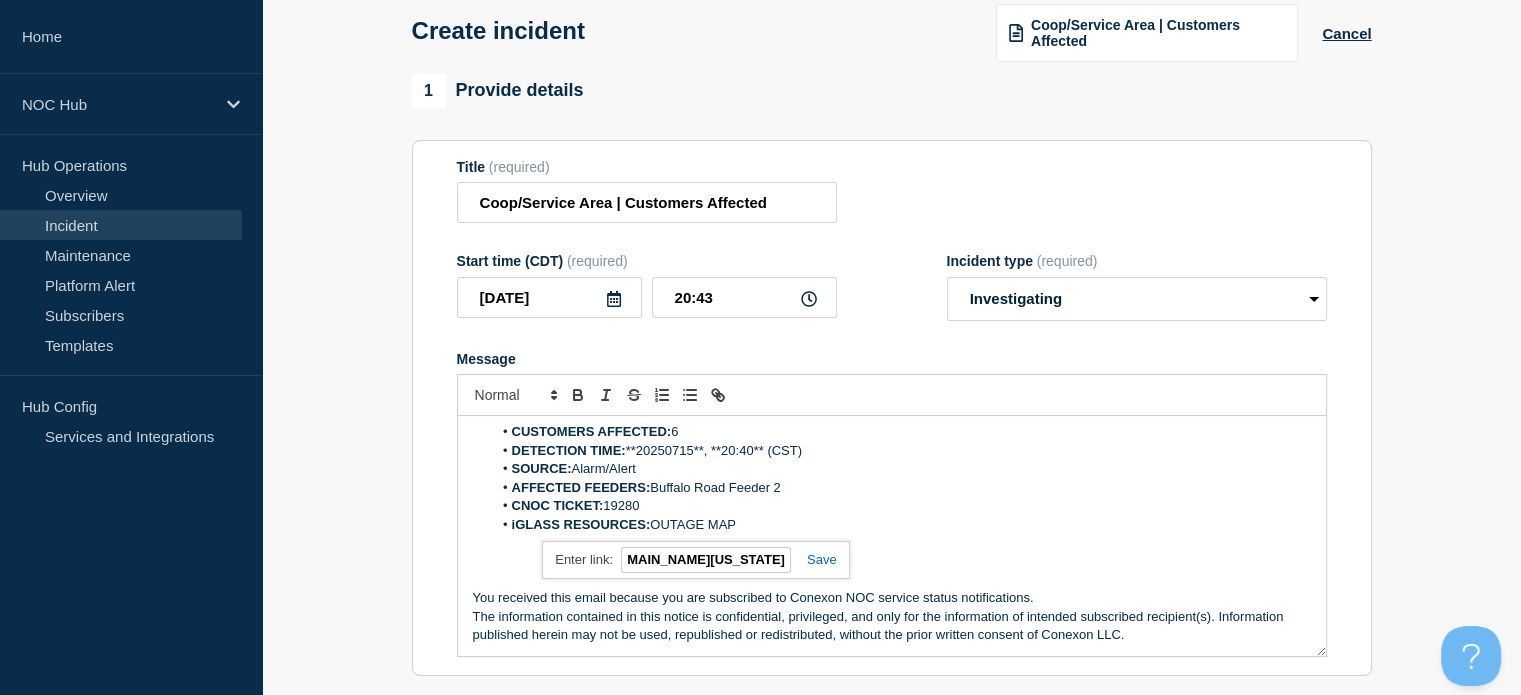 type on "[URL][DOMAIN_NAME][US_STATE]" 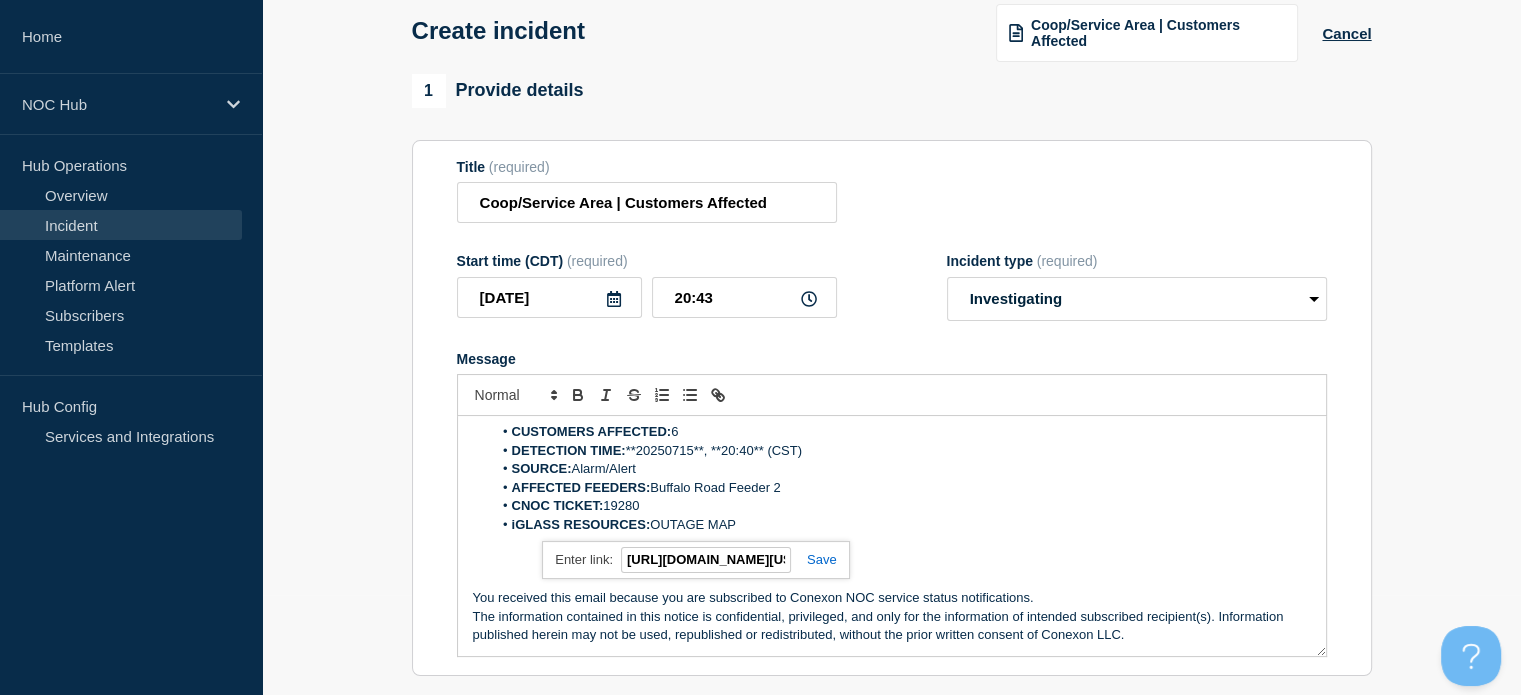 click at bounding box center (814, 559) 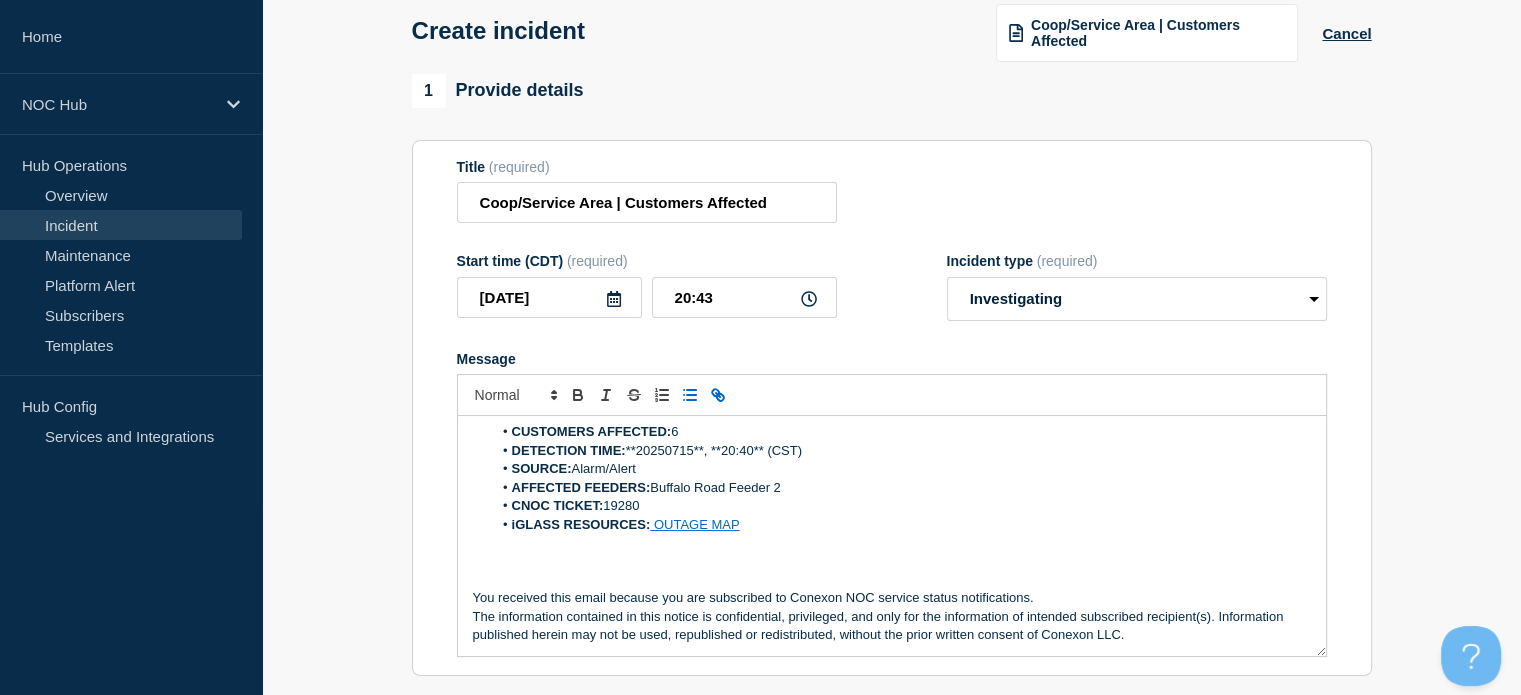 click on "iGLASS RESOURCES:   OUTAGE MAP" at bounding box center (901, 525) 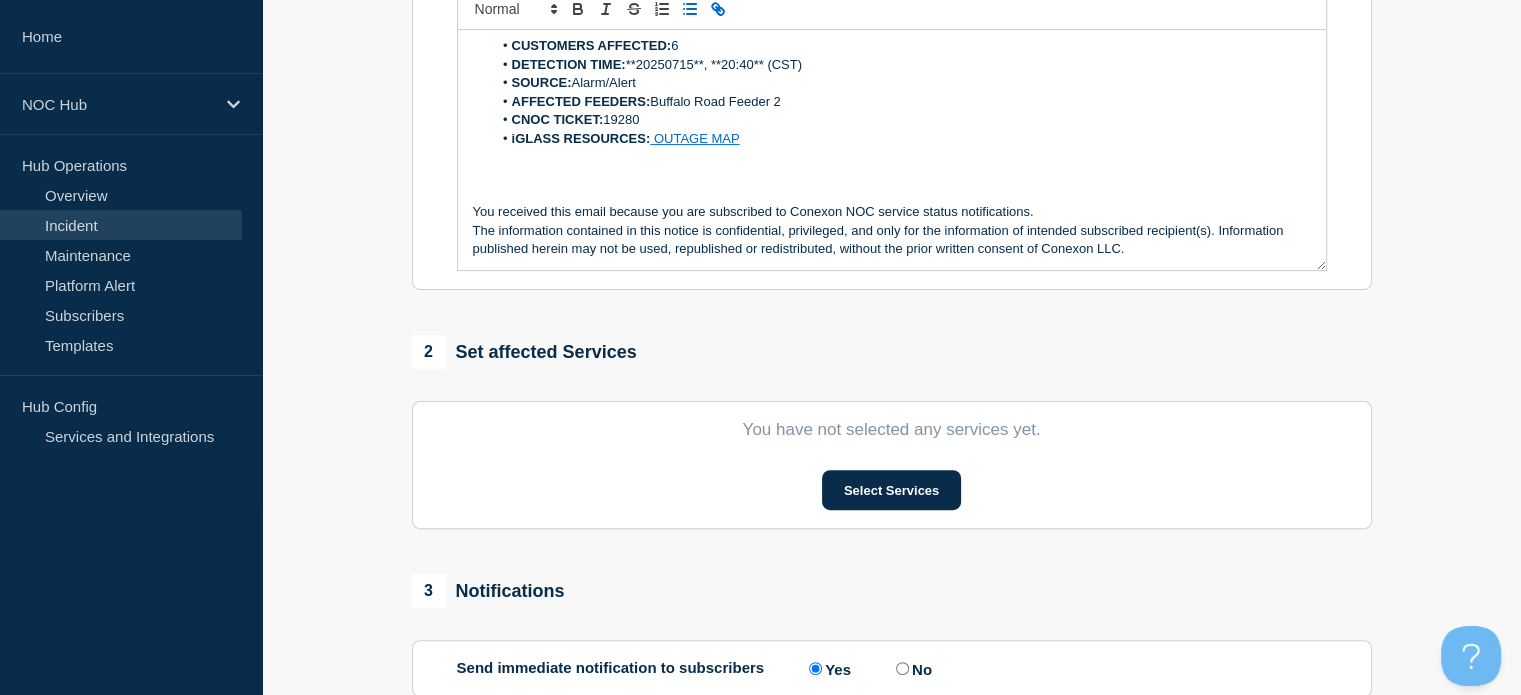 scroll, scrollTop: 600, scrollLeft: 0, axis: vertical 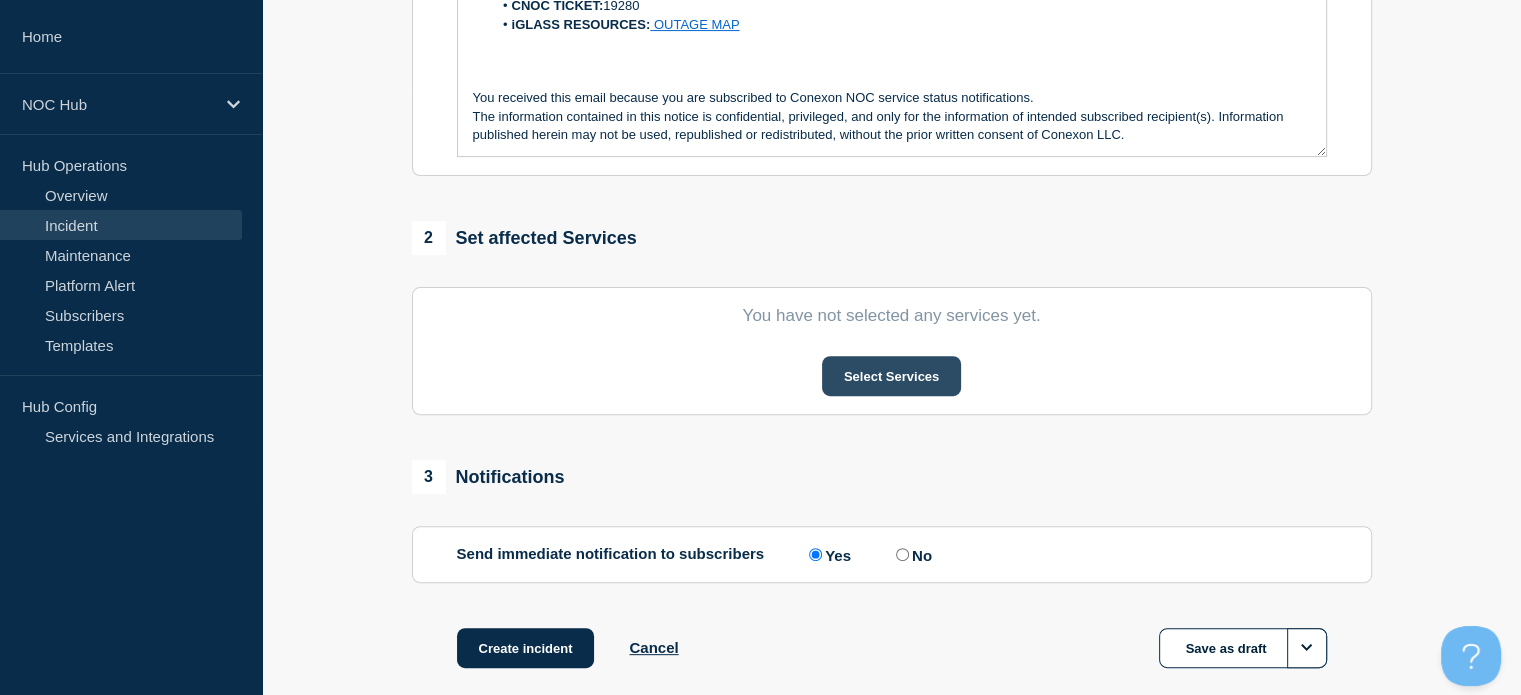 click on "Select Services" at bounding box center [891, 376] 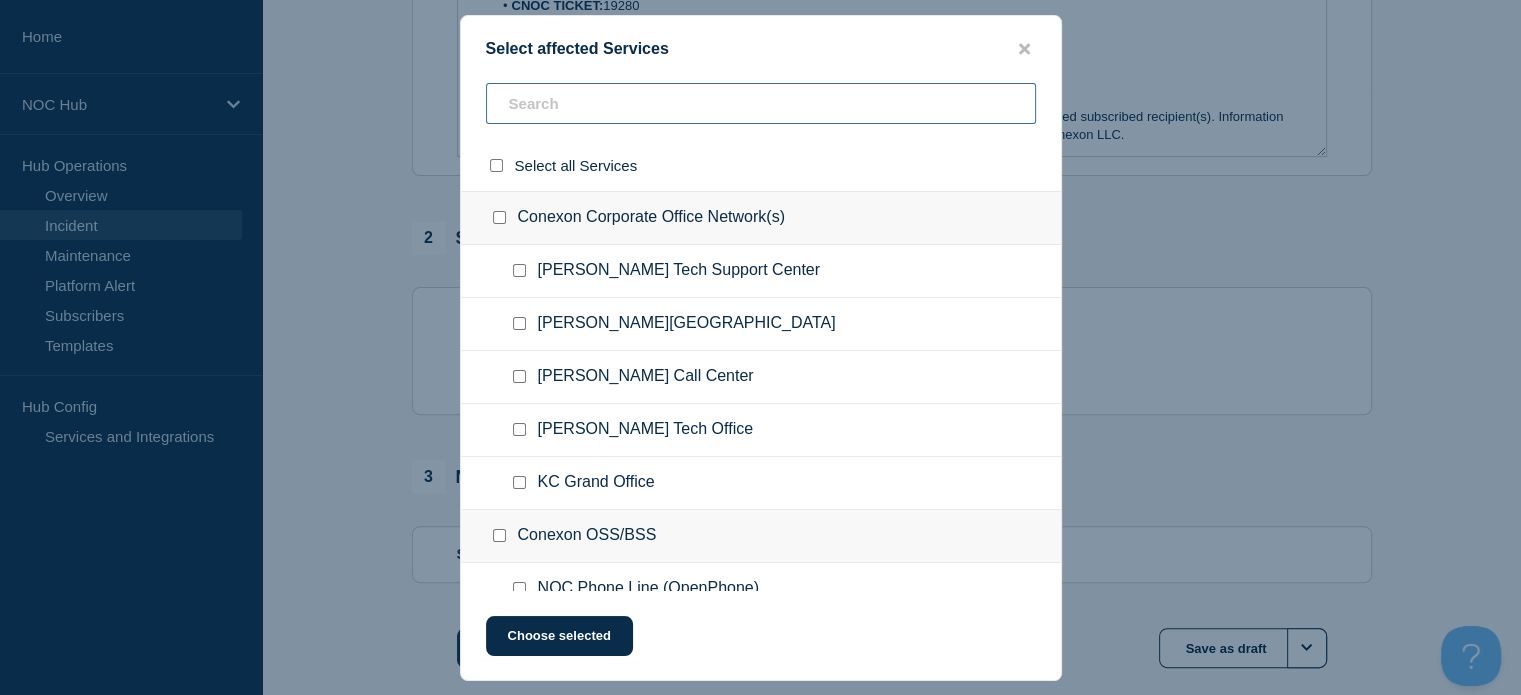 click at bounding box center [761, 103] 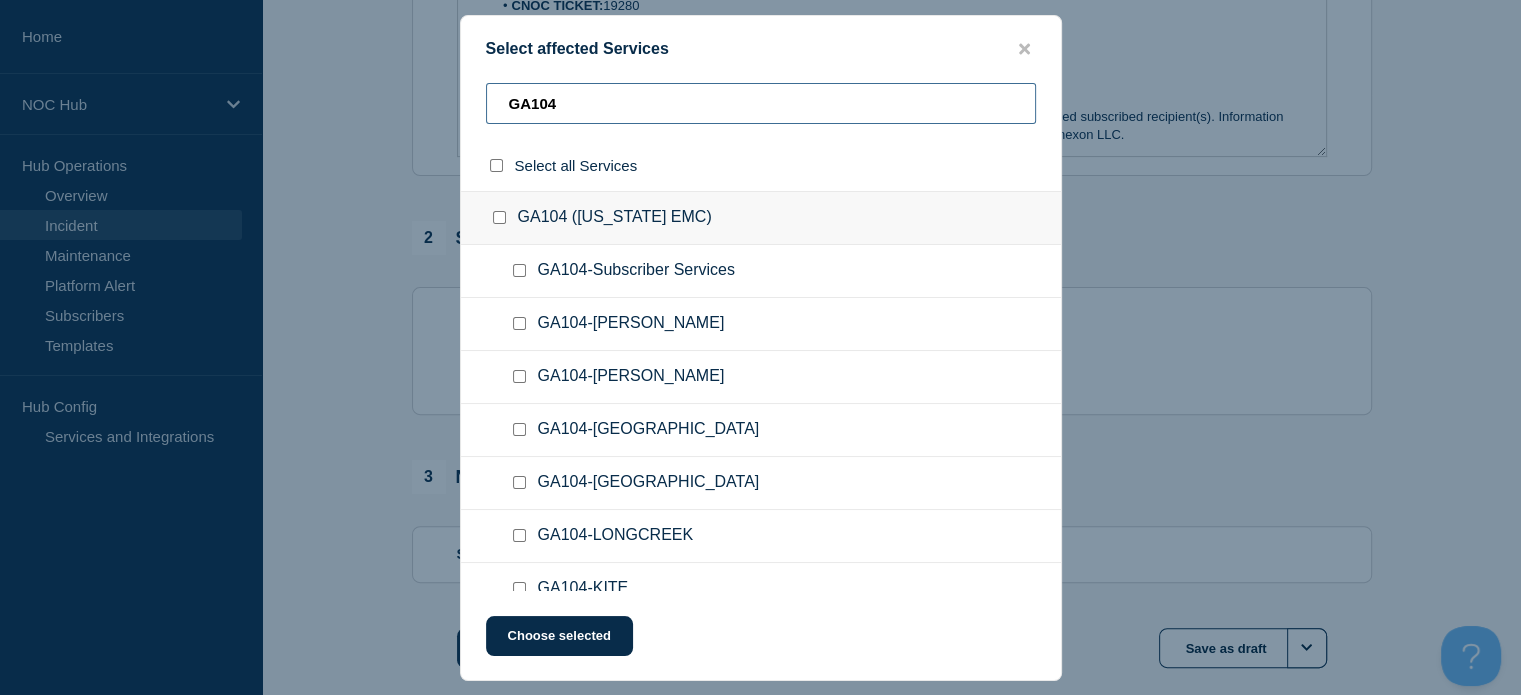 type on "GA104" 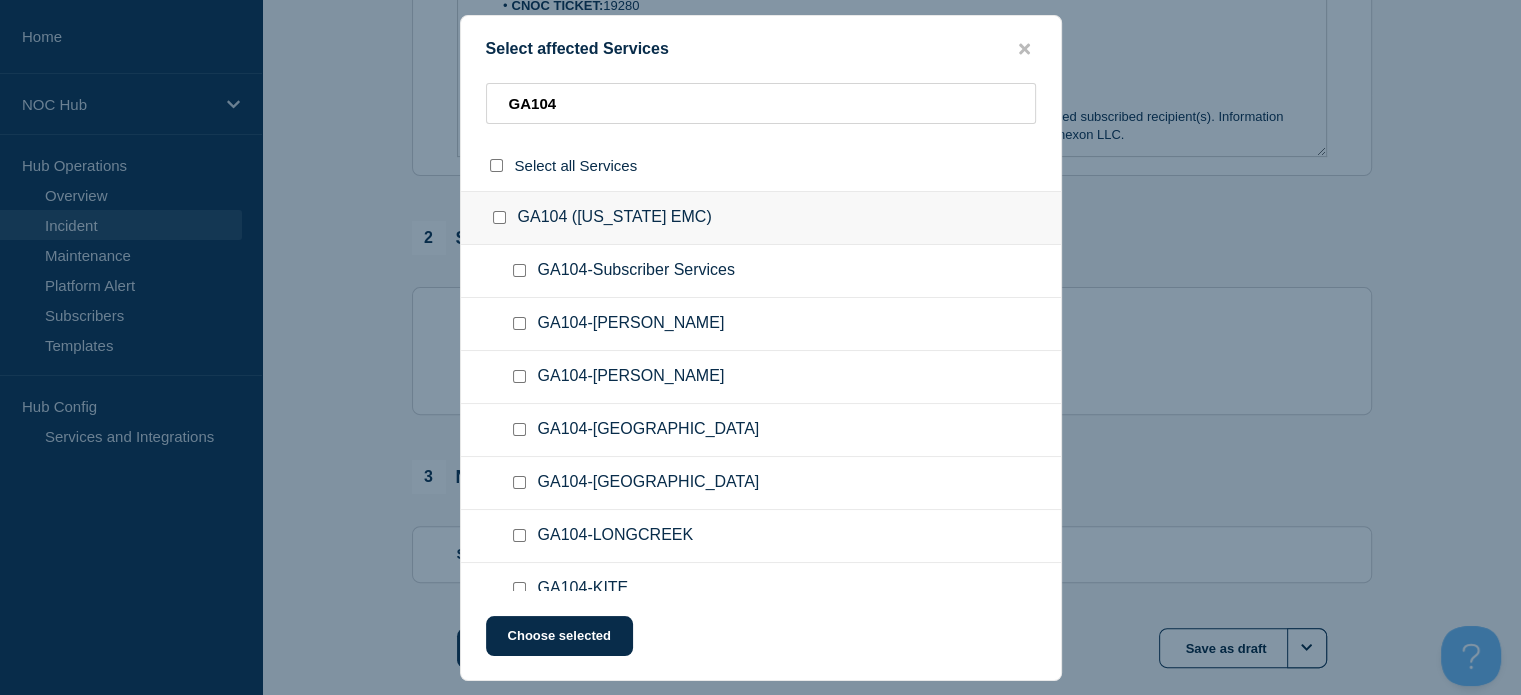 click at bounding box center (519, 270) 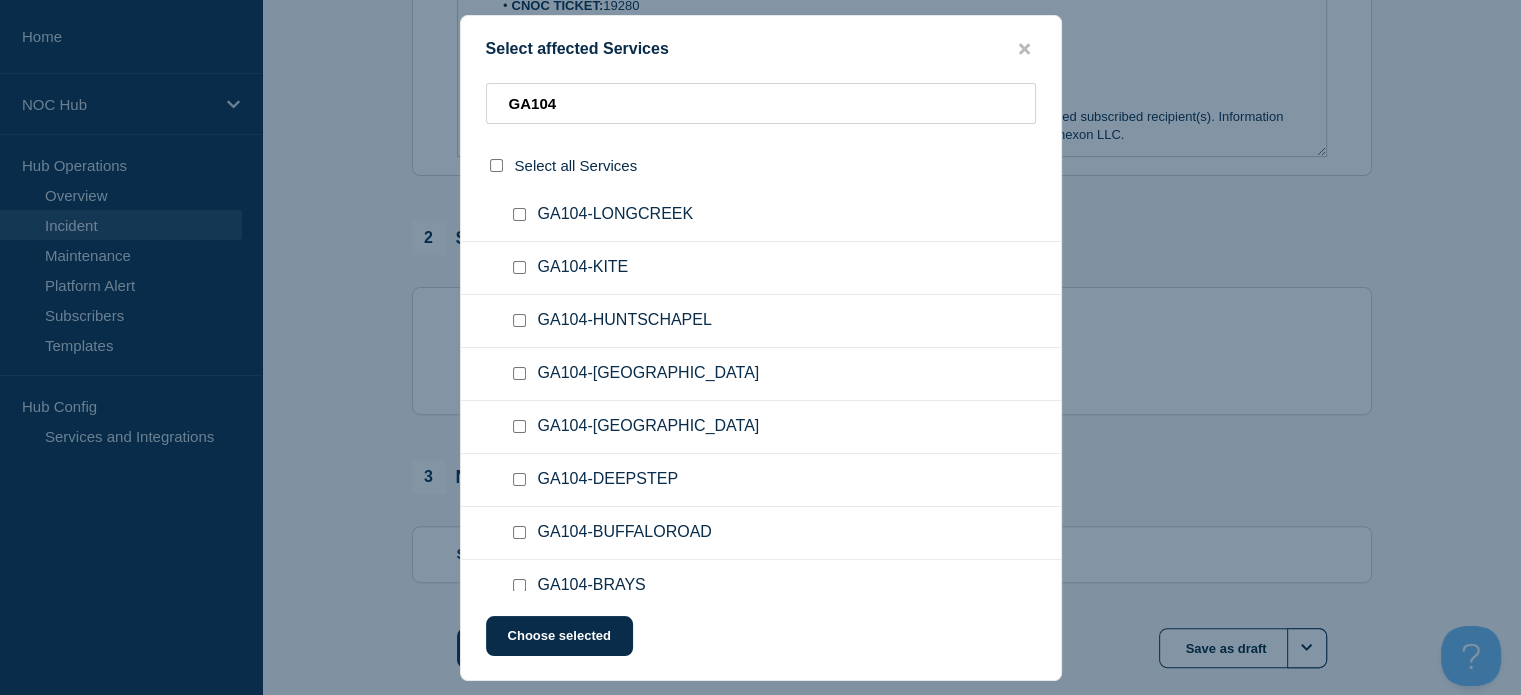 scroll, scrollTop: 340, scrollLeft: 0, axis: vertical 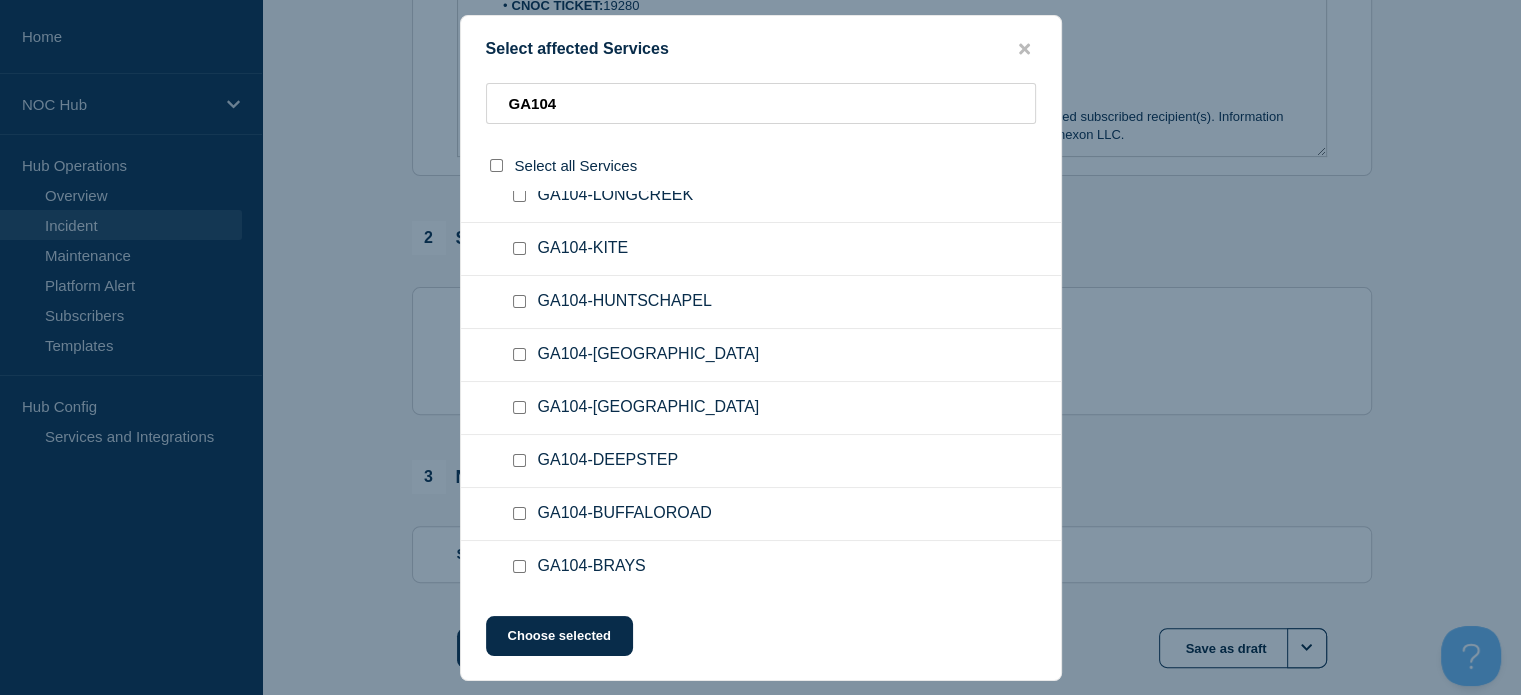 click at bounding box center (519, 513) 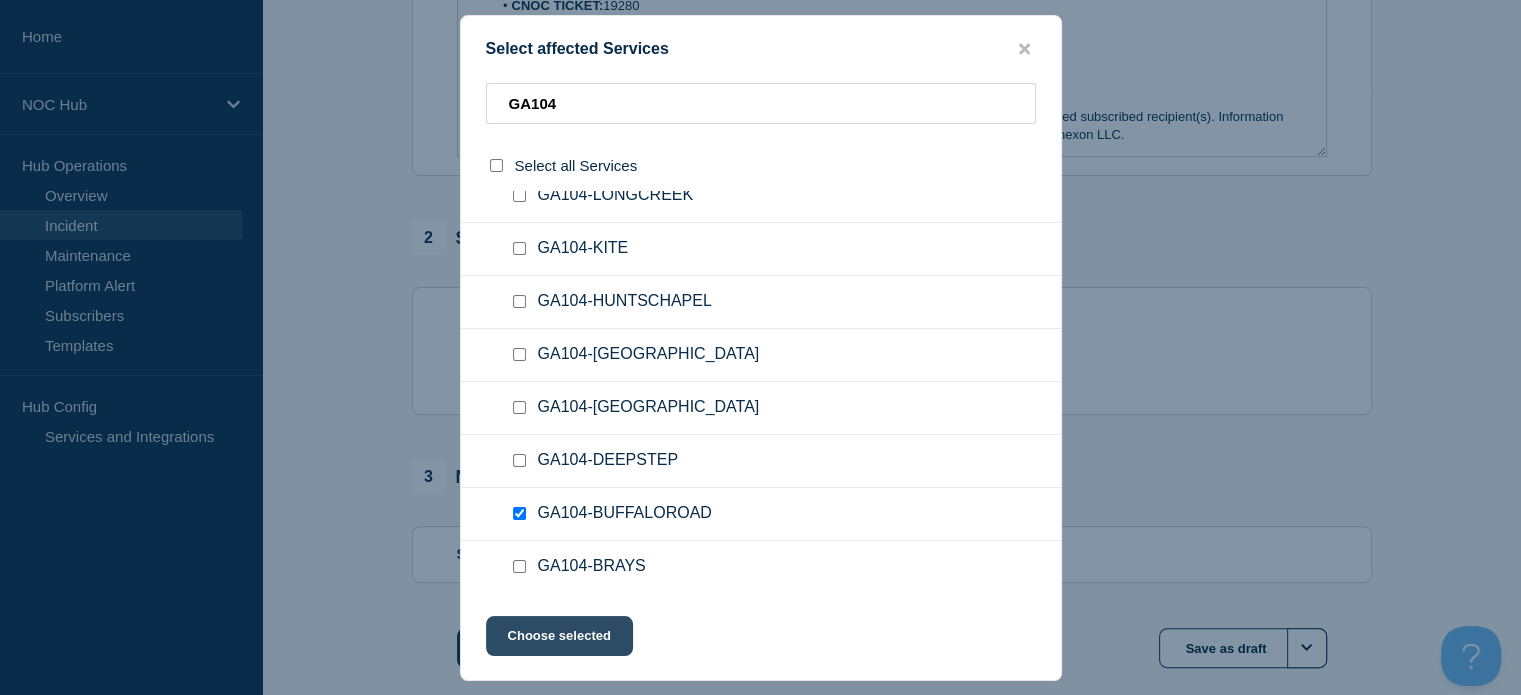 click on "Choose selected" 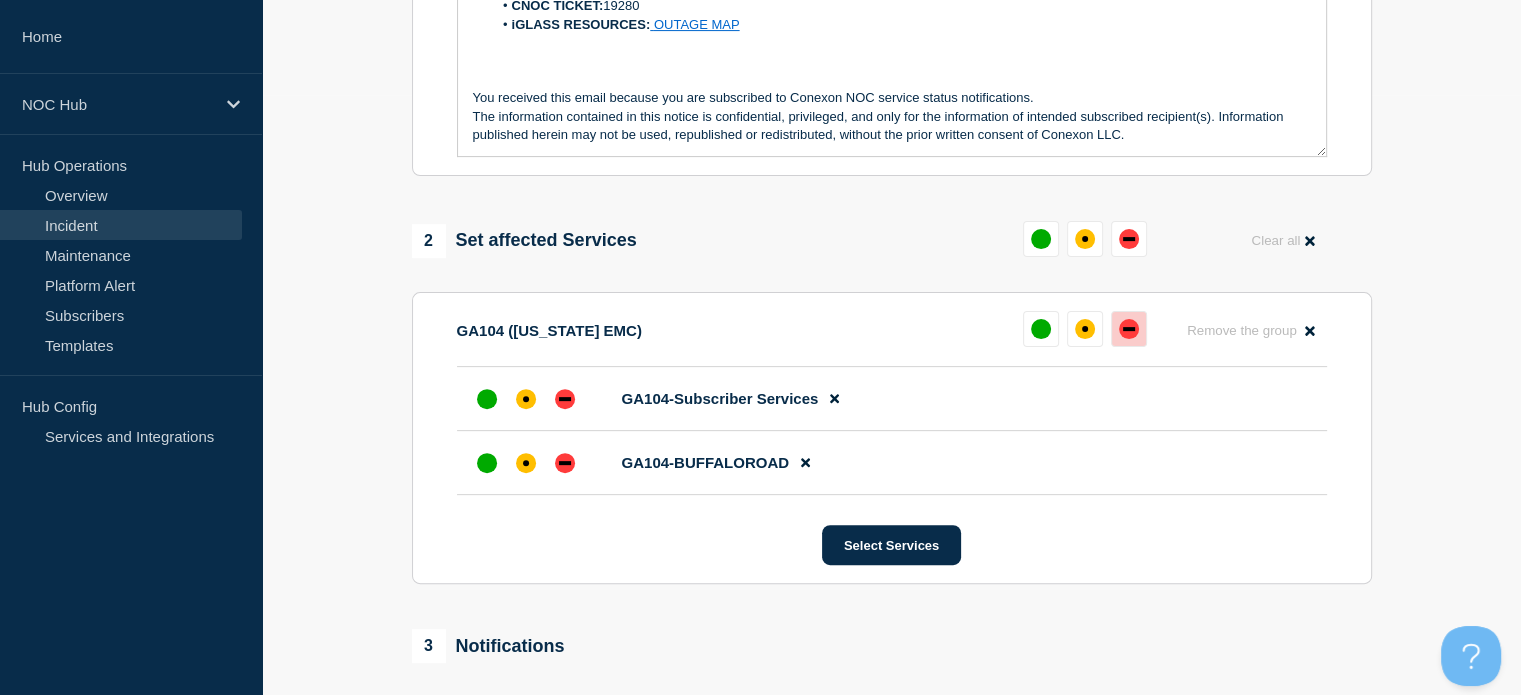 click at bounding box center (1129, 329) 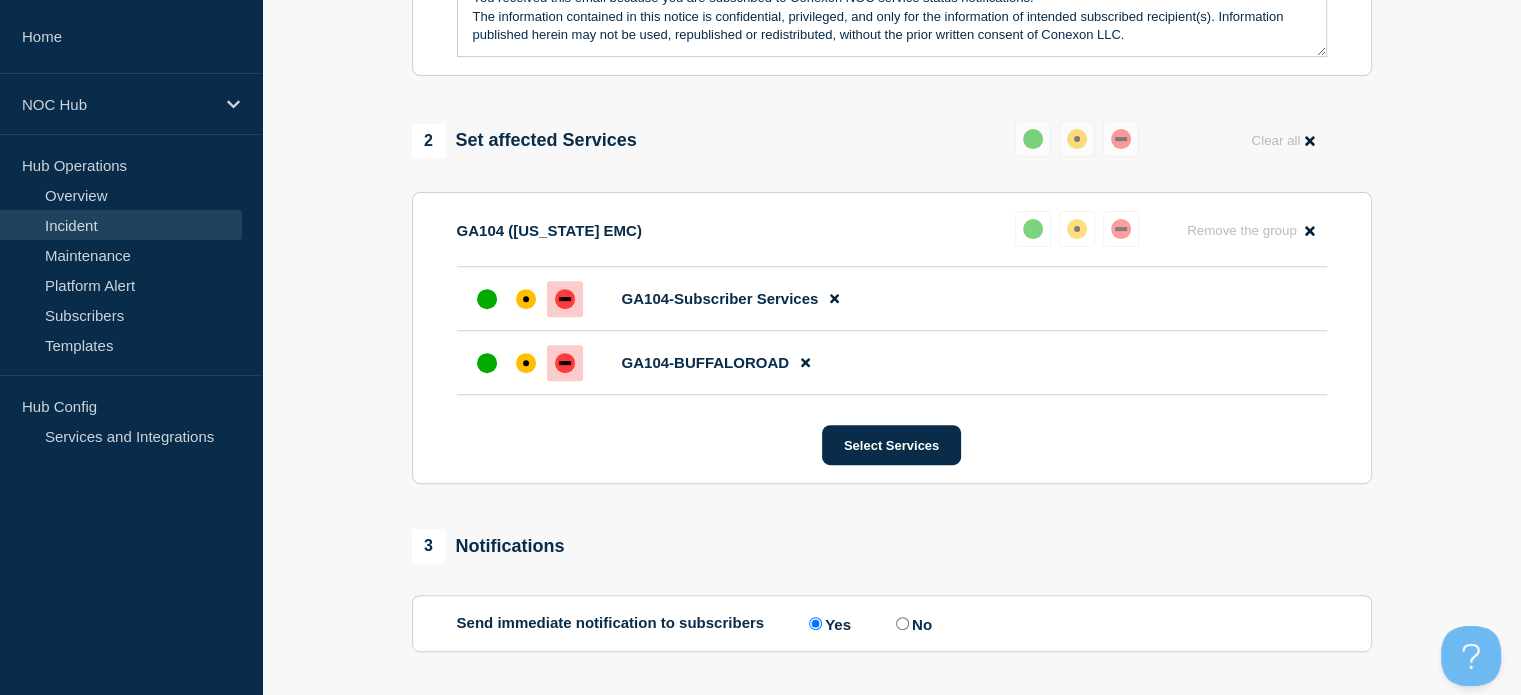 scroll, scrollTop: 880, scrollLeft: 0, axis: vertical 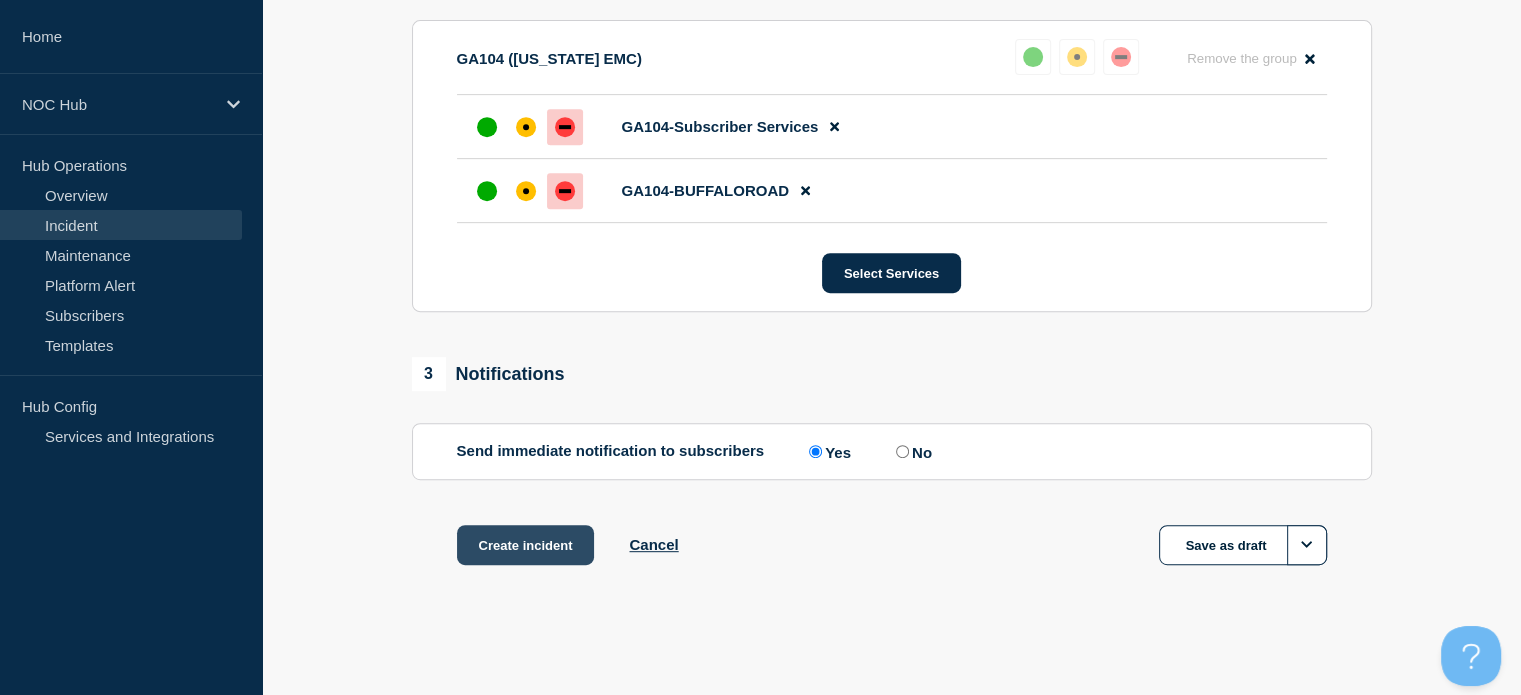 click on "Create incident" at bounding box center [526, 545] 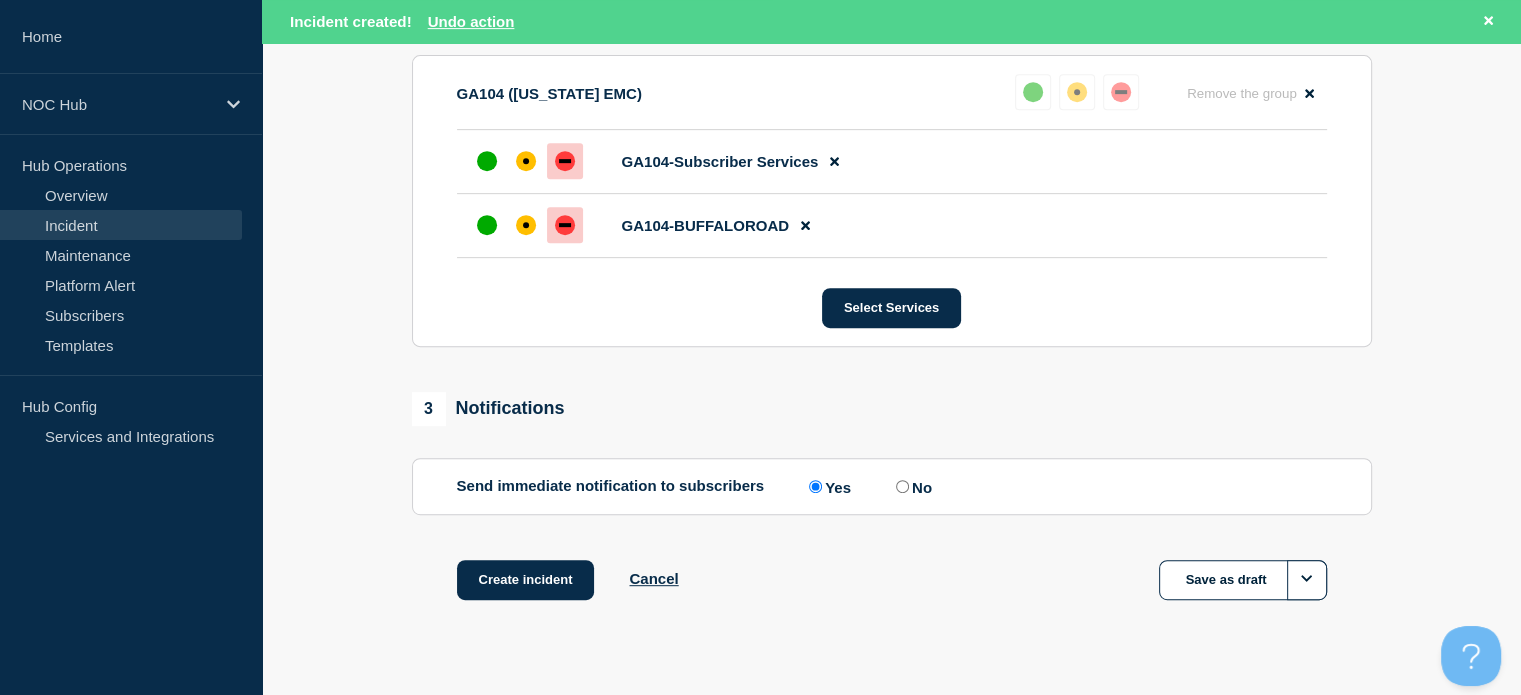 scroll, scrollTop: 0, scrollLeft: 0, axis: both 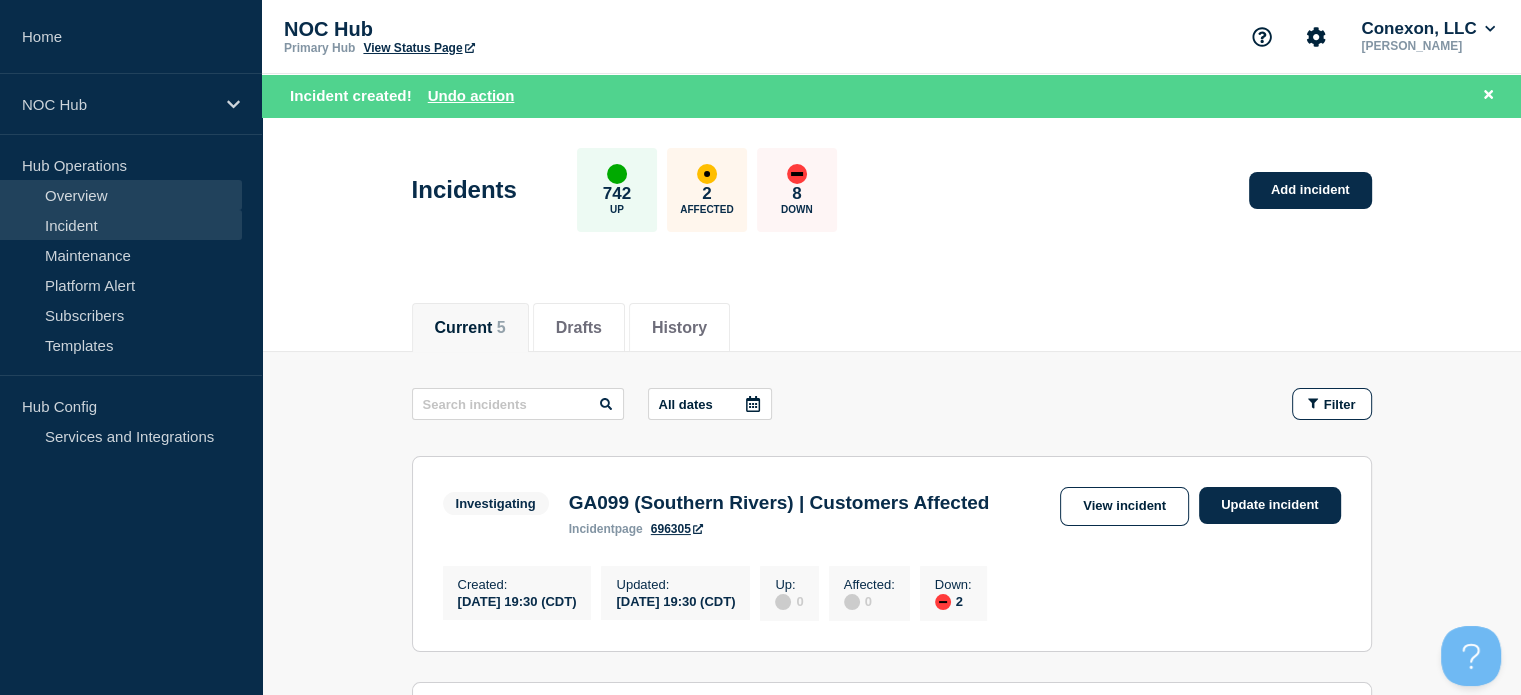 click on "Overview" at bounding box center [121, 195] 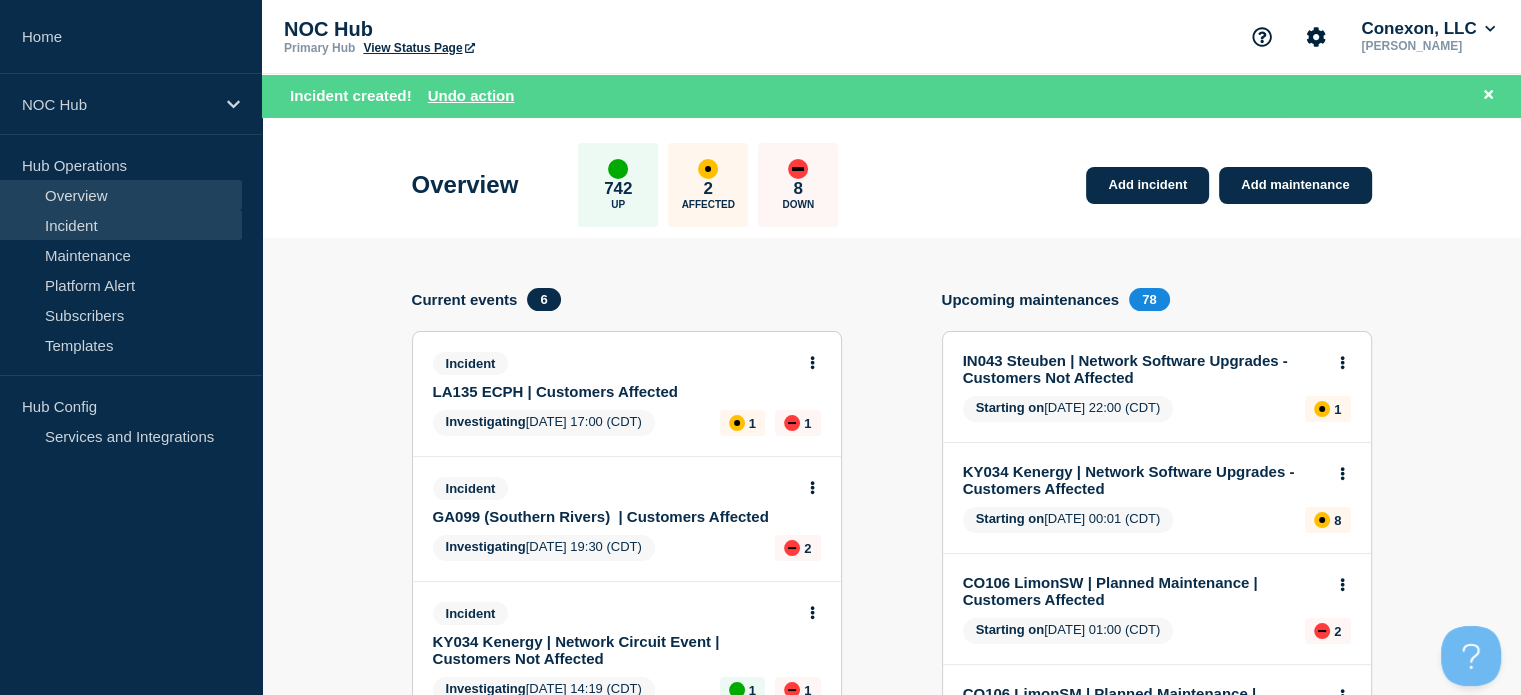 click on "Incident" at bounding box center (121, 225) 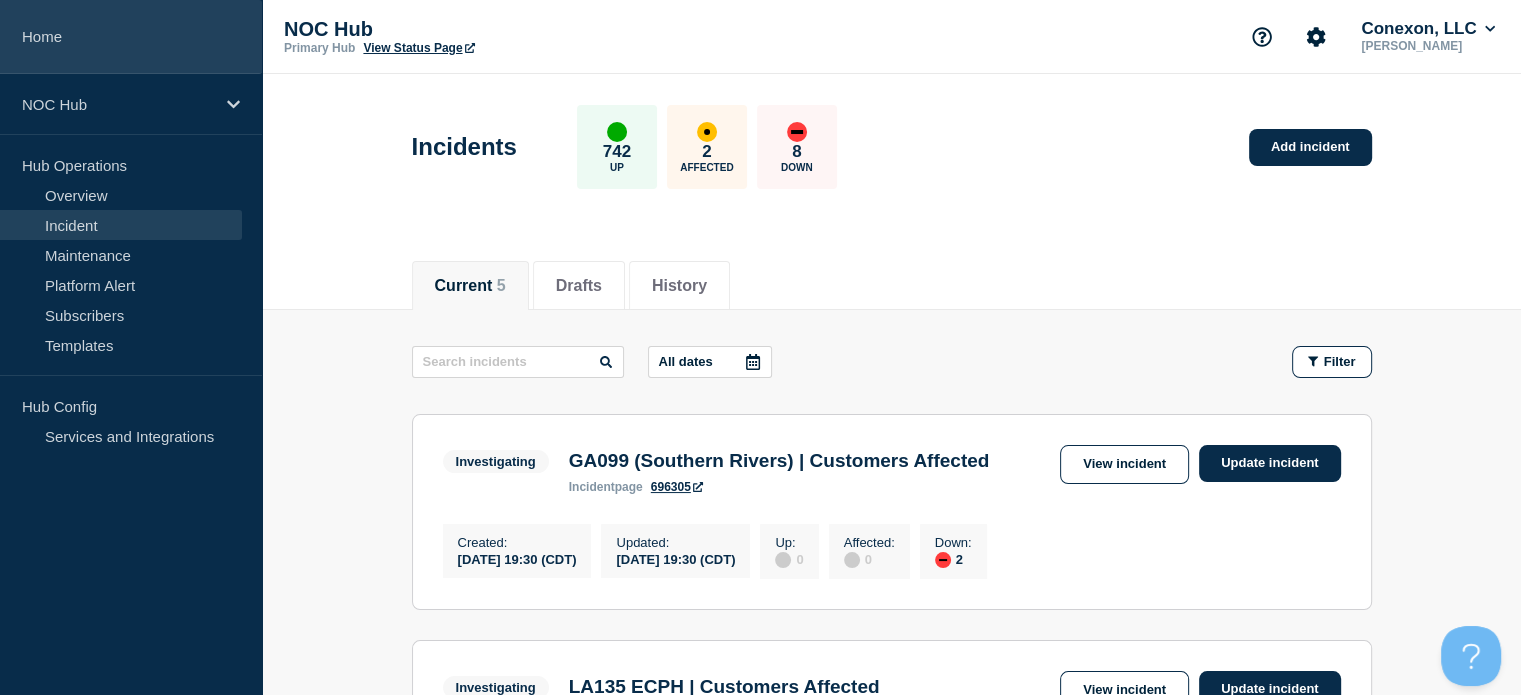 click on "Home" at bounding box center (131, 37) 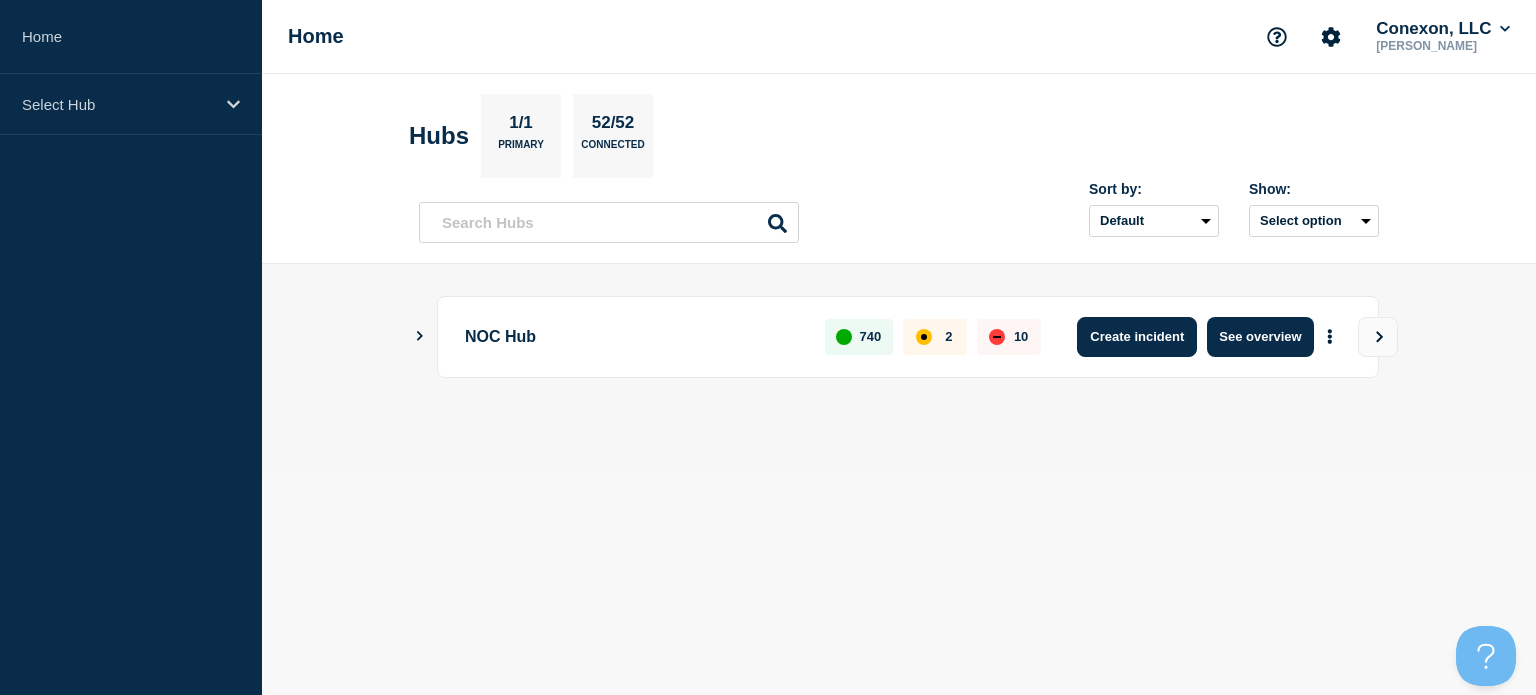 click on "Create incident" at bounding box center [1137, 337] 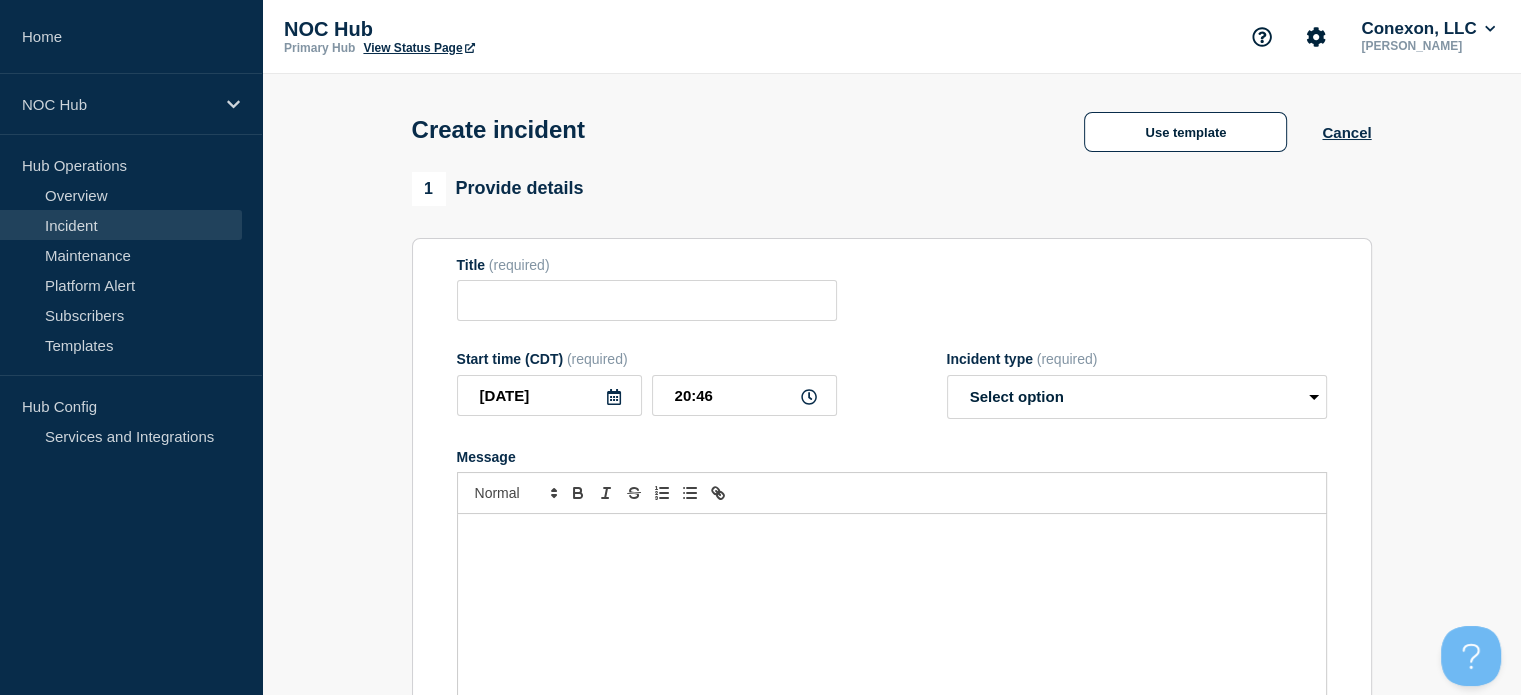 click on "Incident" at bounding box center [121, 225] 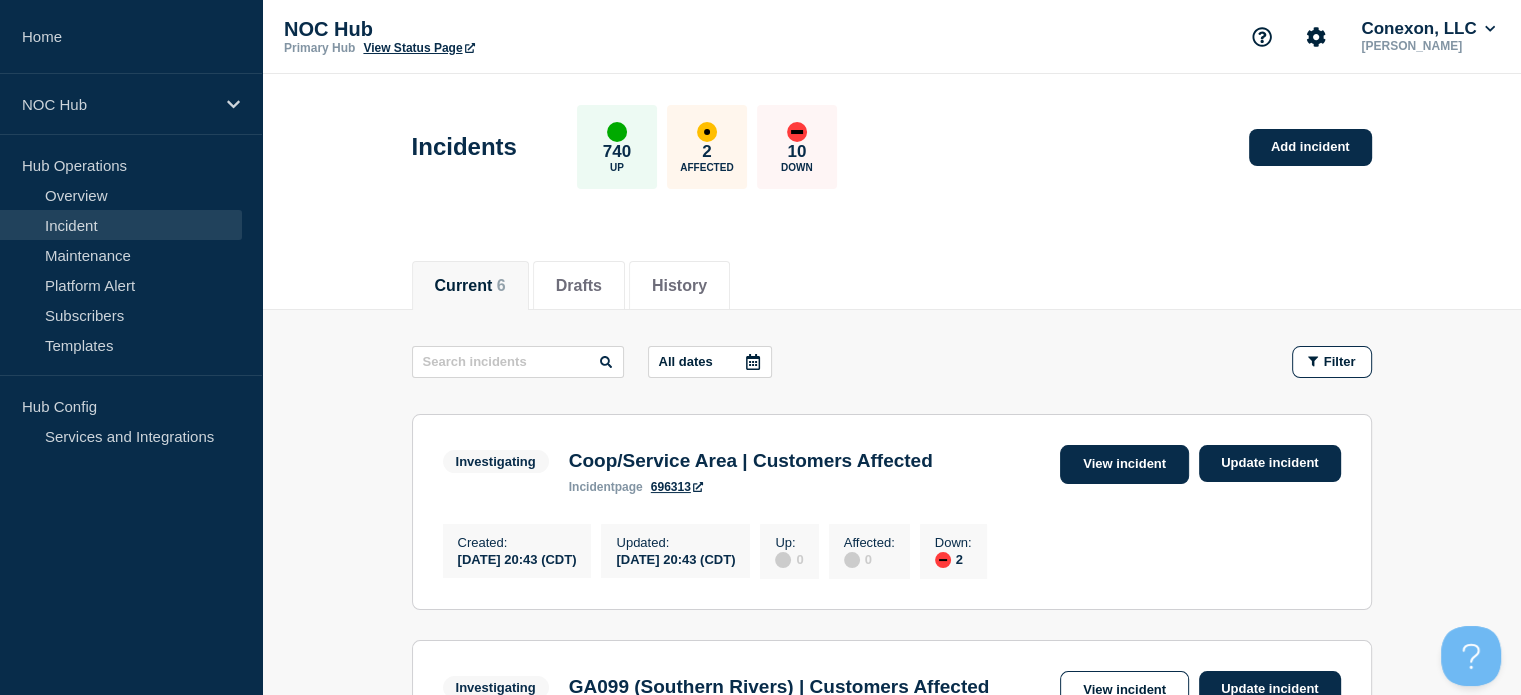click on "View incident" at bounding box center [1124, 464] 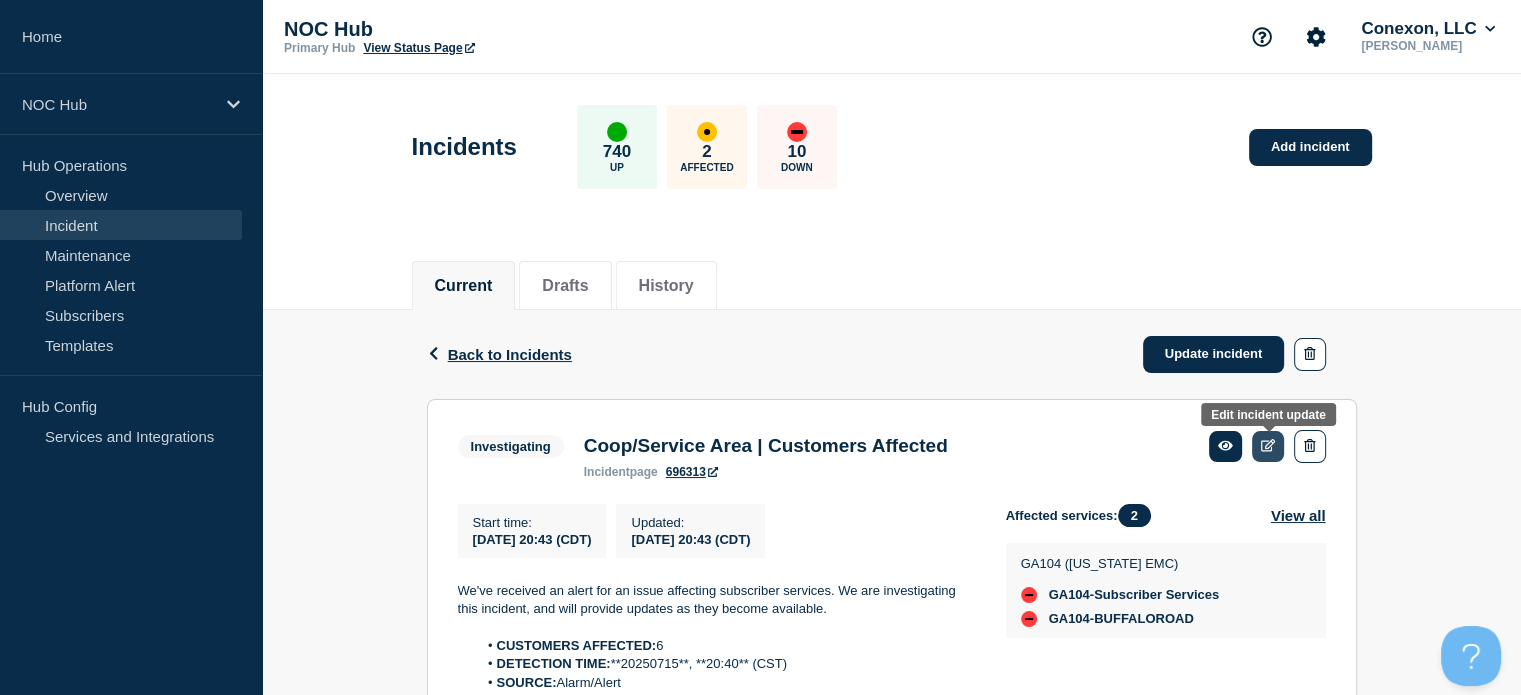 click 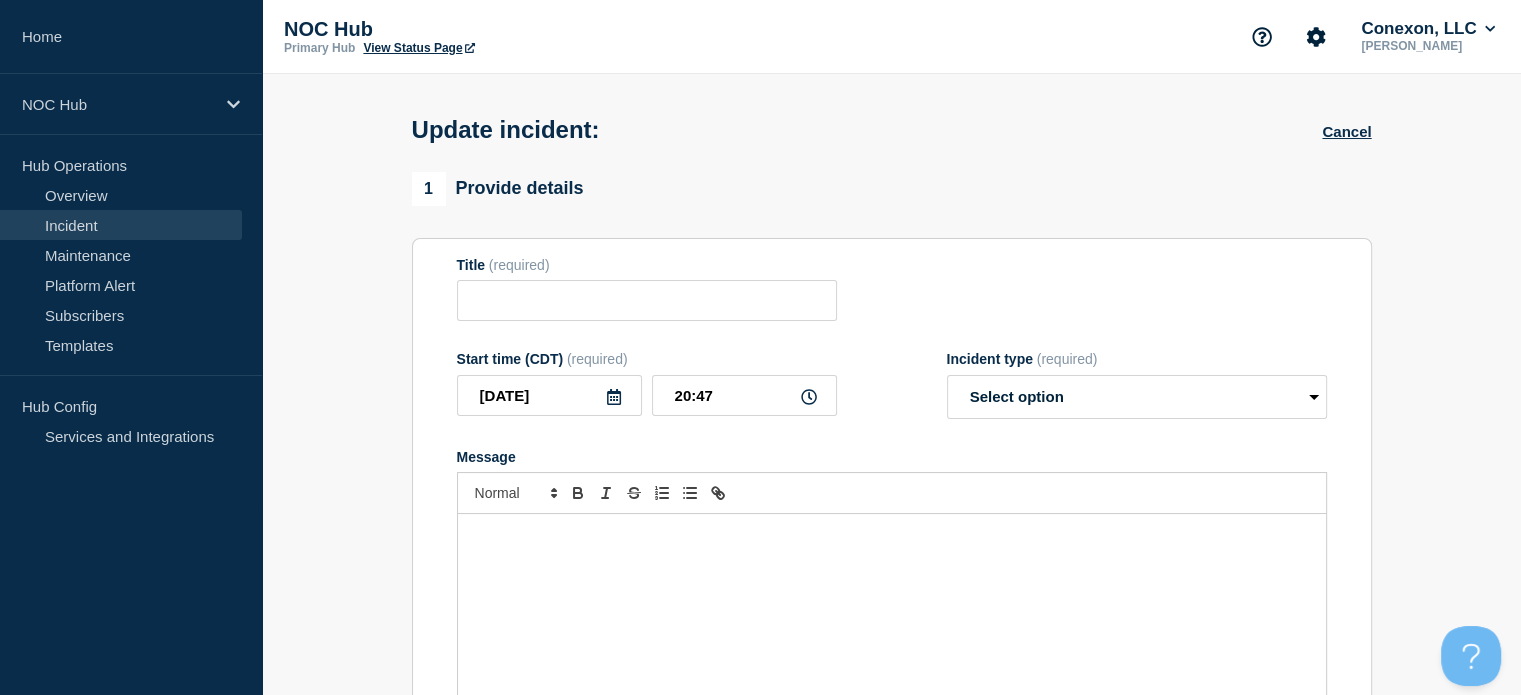 type on "Coop/Service Area | Customers Affected" 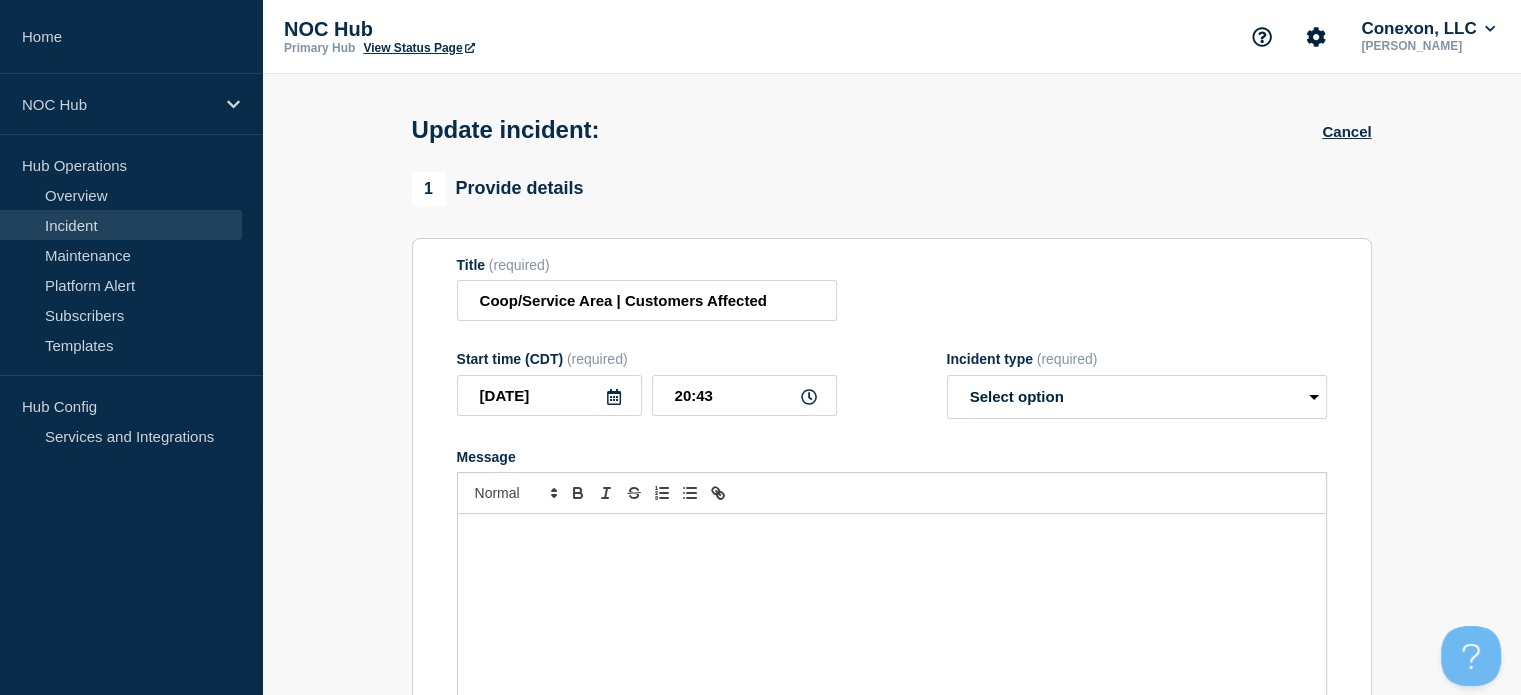 select on "investigating" 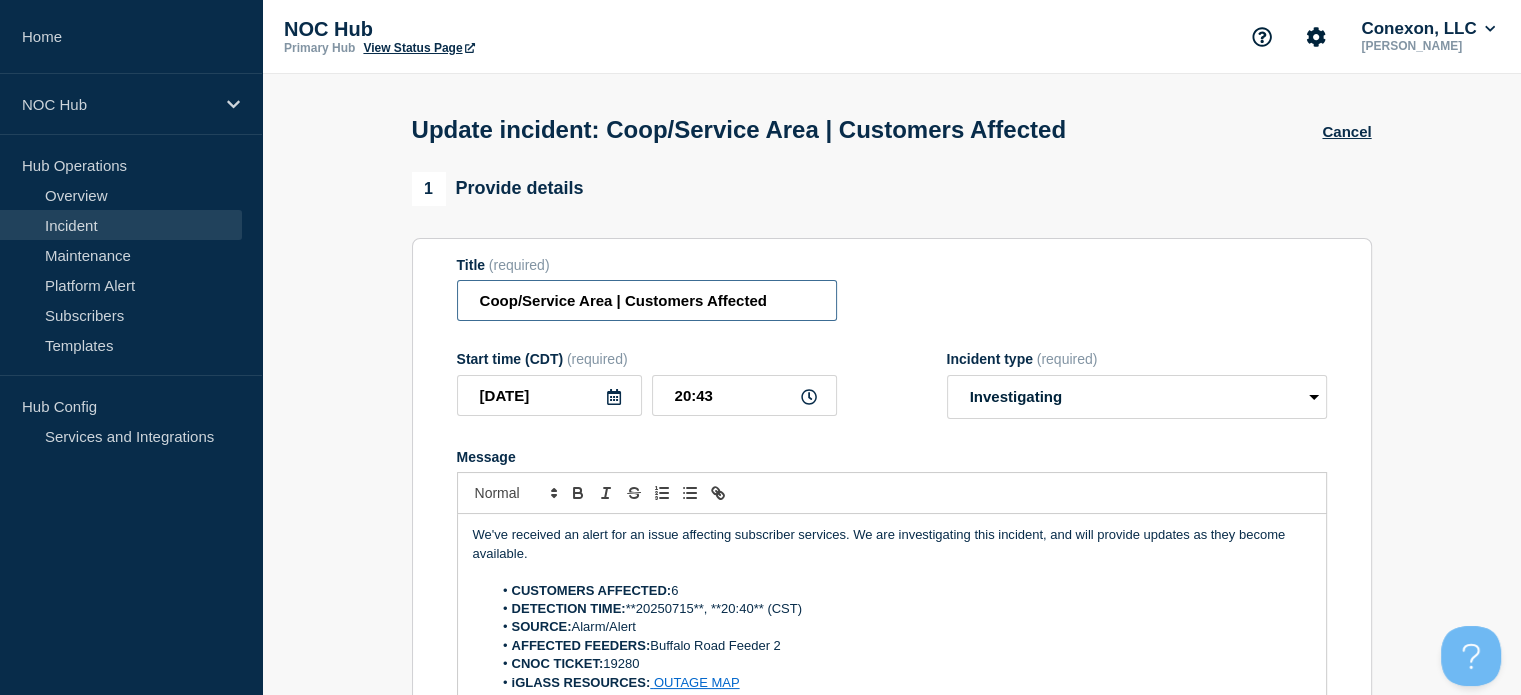 drag, startPoint x: 609, startPoint y: 307, endPoint x: 432, endPoint y: 316, distance: 177.22867 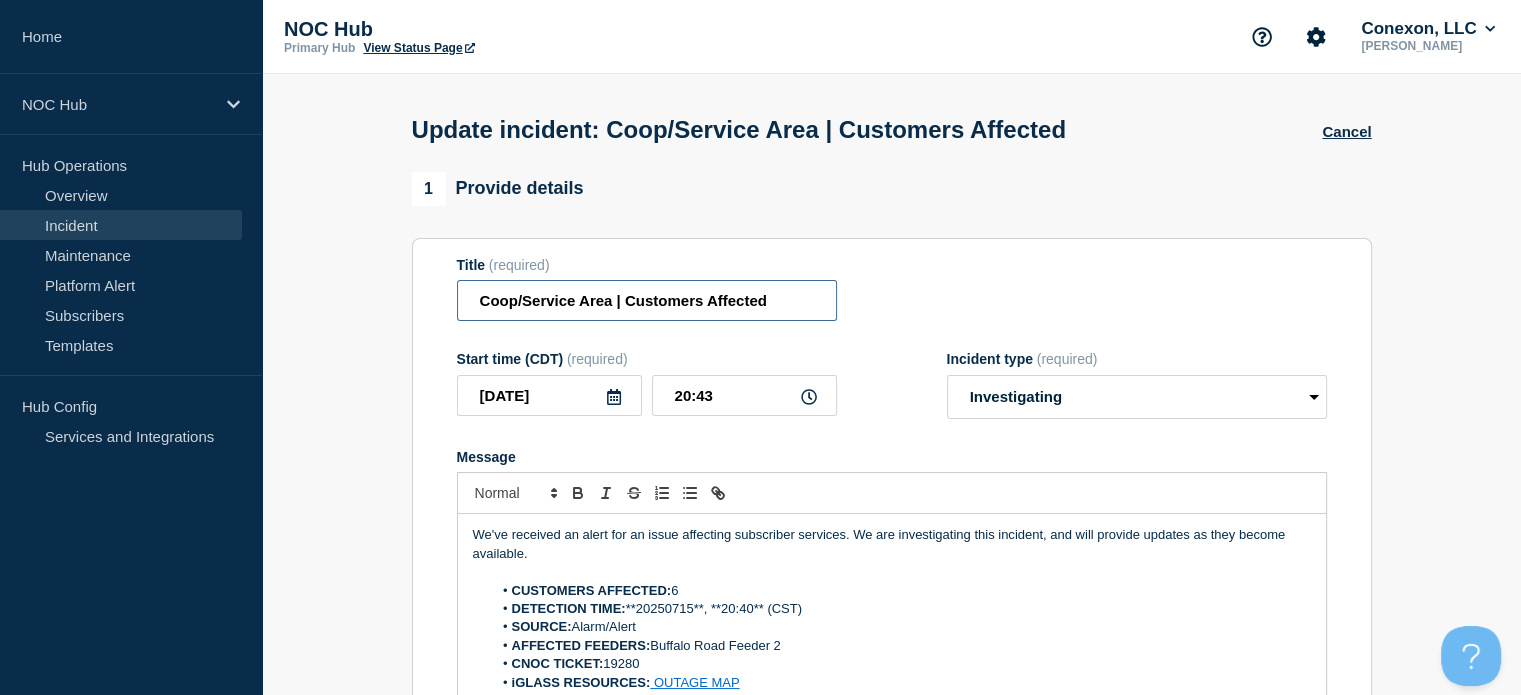 click on "Title  (required) Coop/Service Area | Customers Affected Start time (CDT)  (required) [DATE] 20:43 Incident type  (required) Select option Investigating Identified Monitoring Resolved Message  We've received an alert for an issue affecting subscriber services. We are investigating this incident, and will provide updates as they become available. CUSTOMERS AFFECTED:  6 DETECTION TIME:  **20250715**, **20:40** (CST)   SOURCE:  Alarm/Alert AFFECTED FEEDERS:  [GEOGRAPHIC_DATA] Feeder 2 CNOC TICKET:  19280 iGLASS RESOURCES:   OUTAGE MAP You received this email because you are subscribed to Conexon NOC service status notifications. The information contained in this notice is confidential, privileged, and only for the information of intended subscribed recipient(s). Information published herein may not be used, republished or redistributed, without the prior written consent of Conexon LLC." at bounding box center (892, 506) 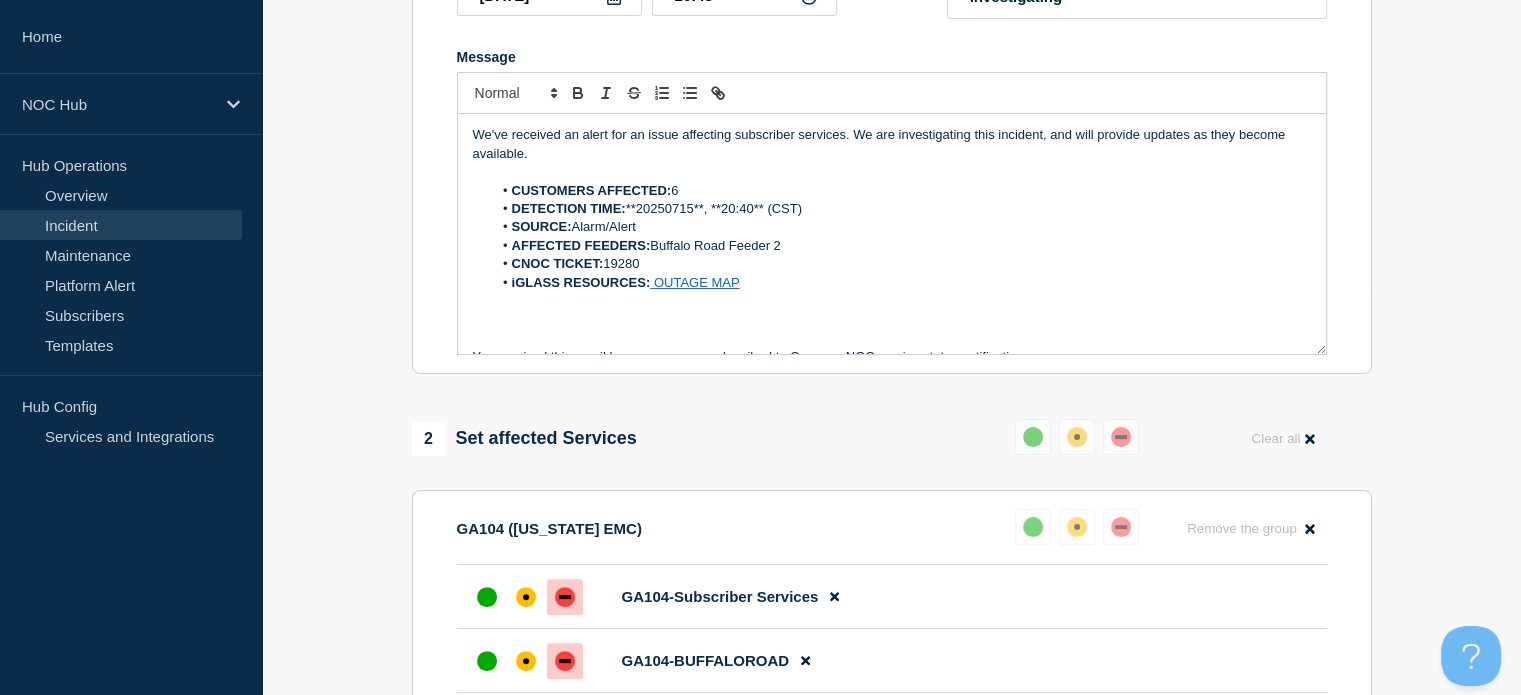 scroll, scrollTop: 830, scrollLeft: 0, axis: vertical 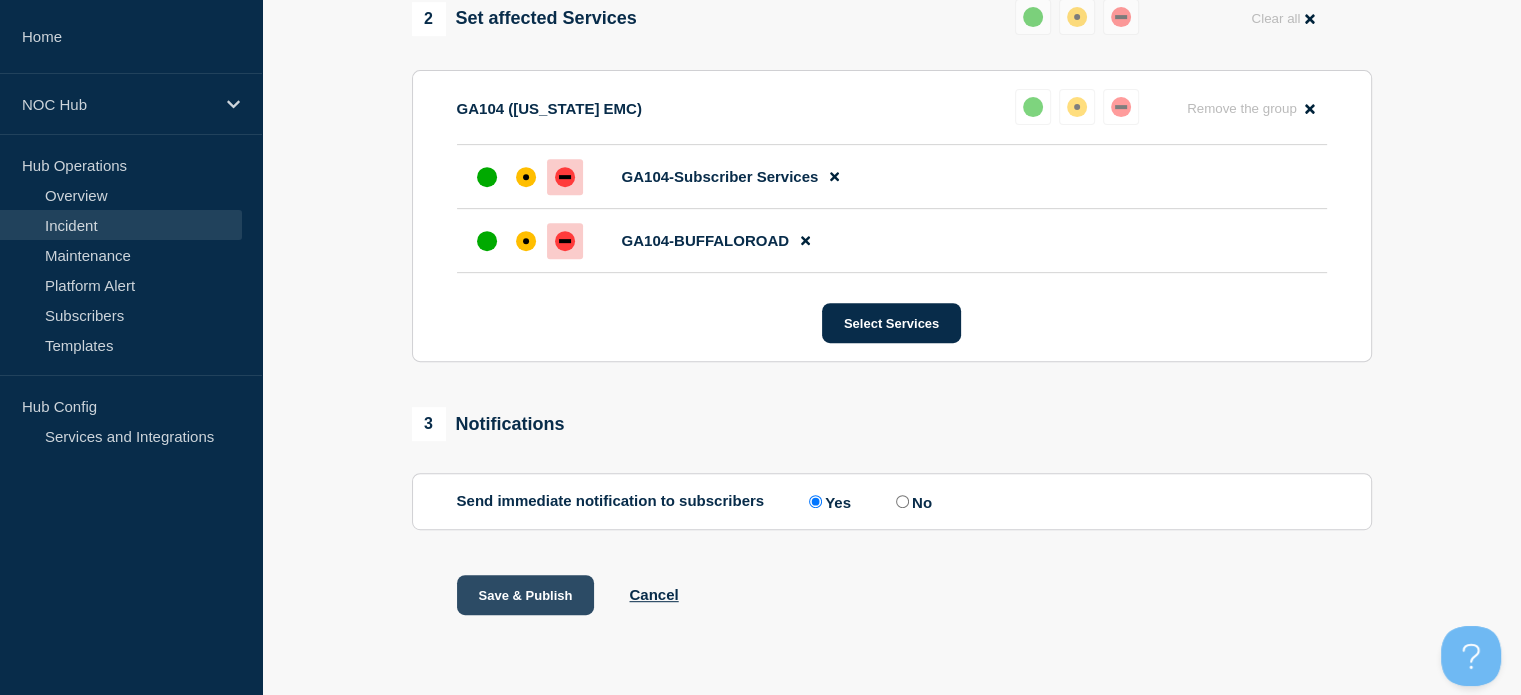 type on "GA104 ([US_STATE]) | Customers Affected" 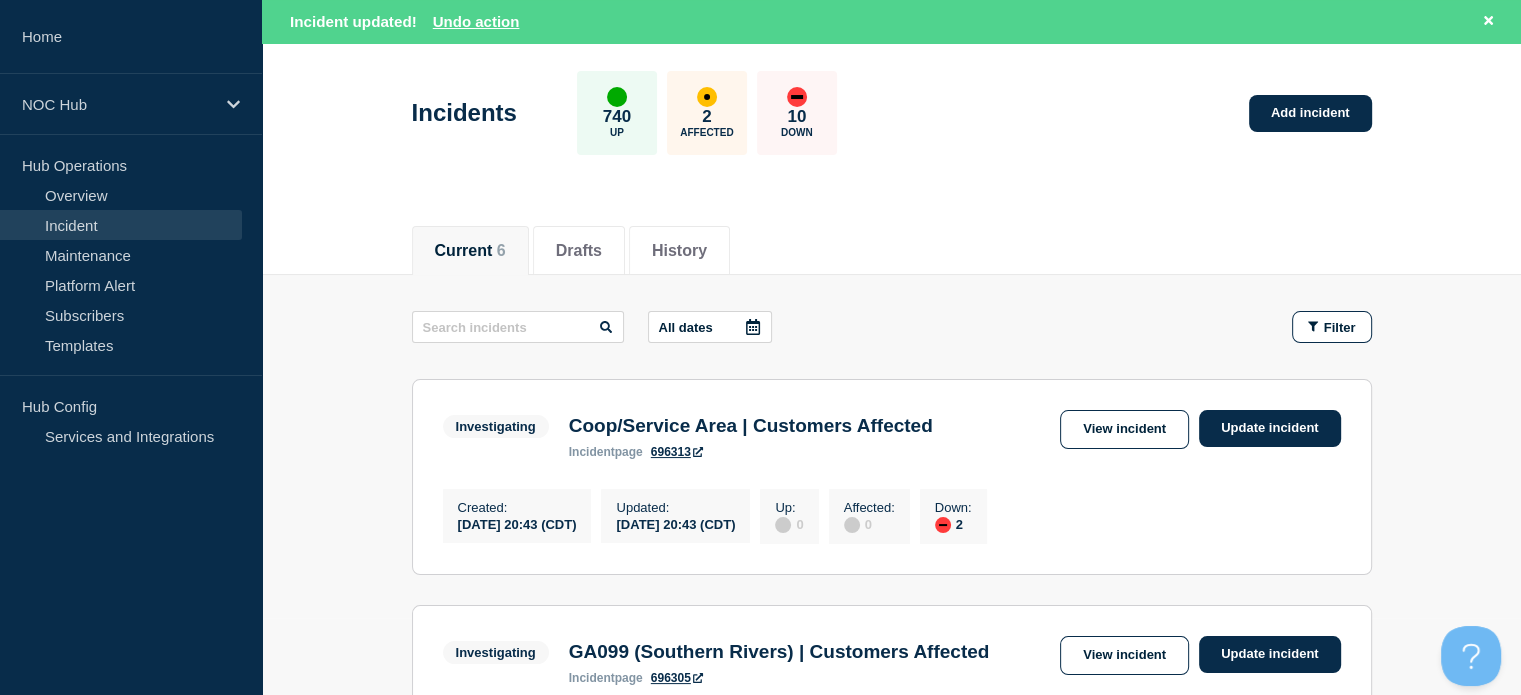 scroll, scrollTop: 200, scrollLeft: 0, axis: vertical 